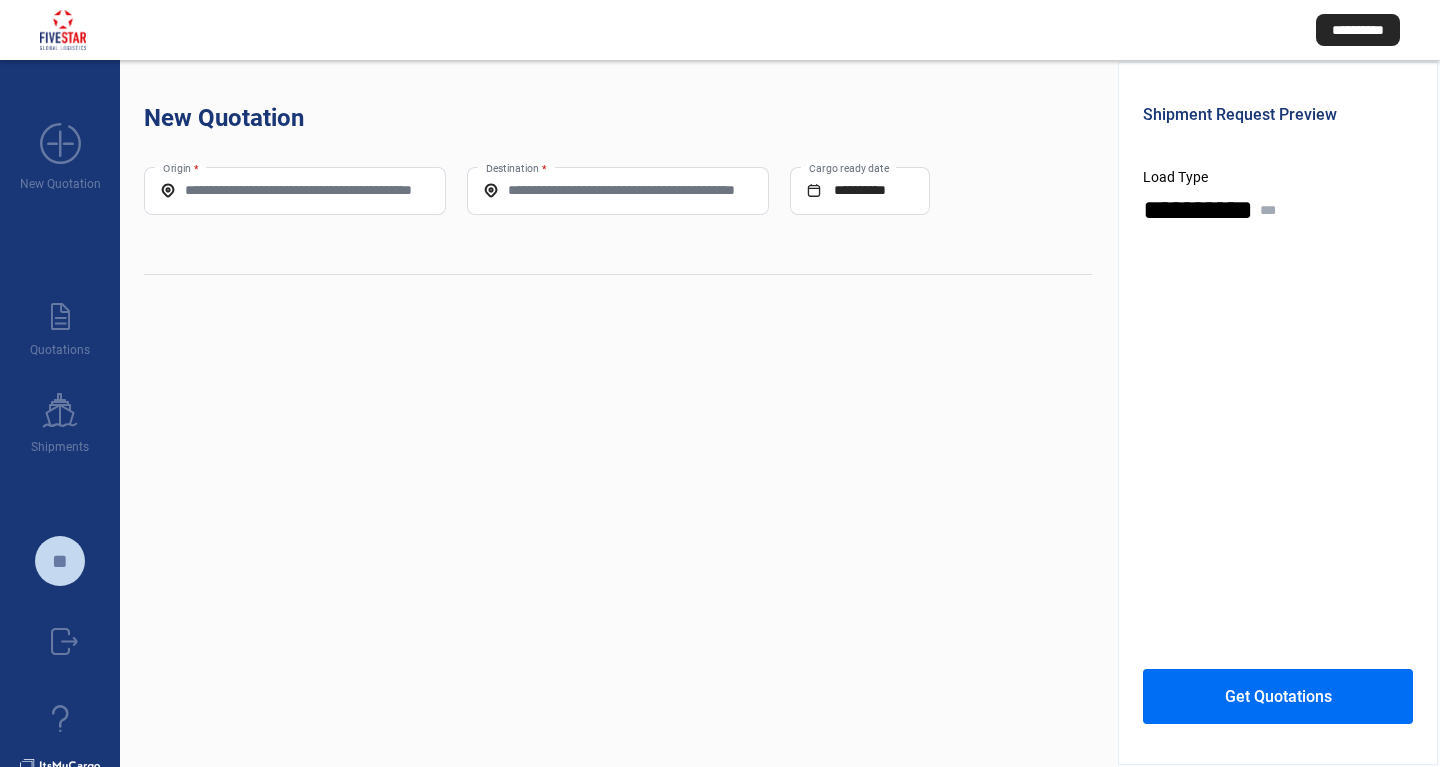 scroll, scrollTop: 0, scrollLeft: 0, axis: both 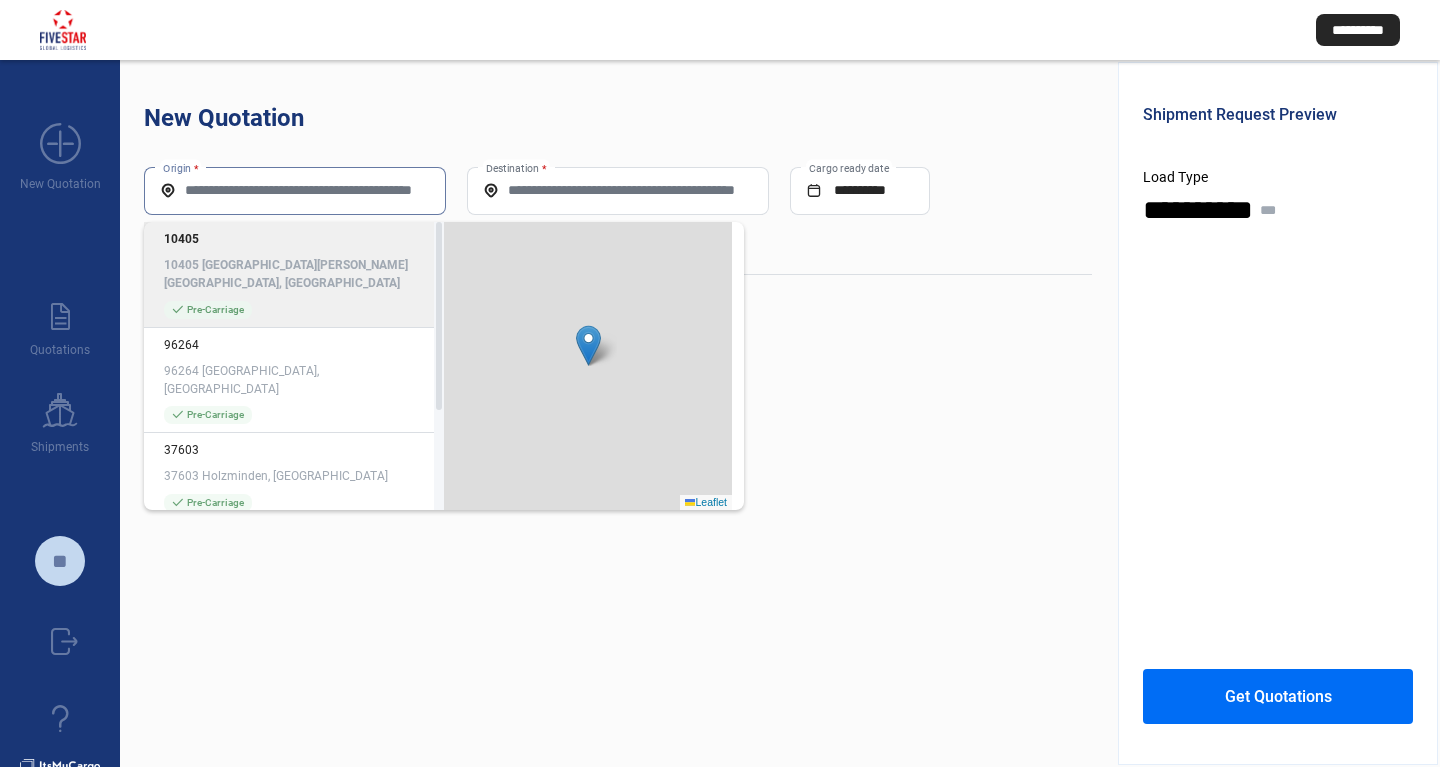 click on "Origin *" at bounding box center [295, 190] 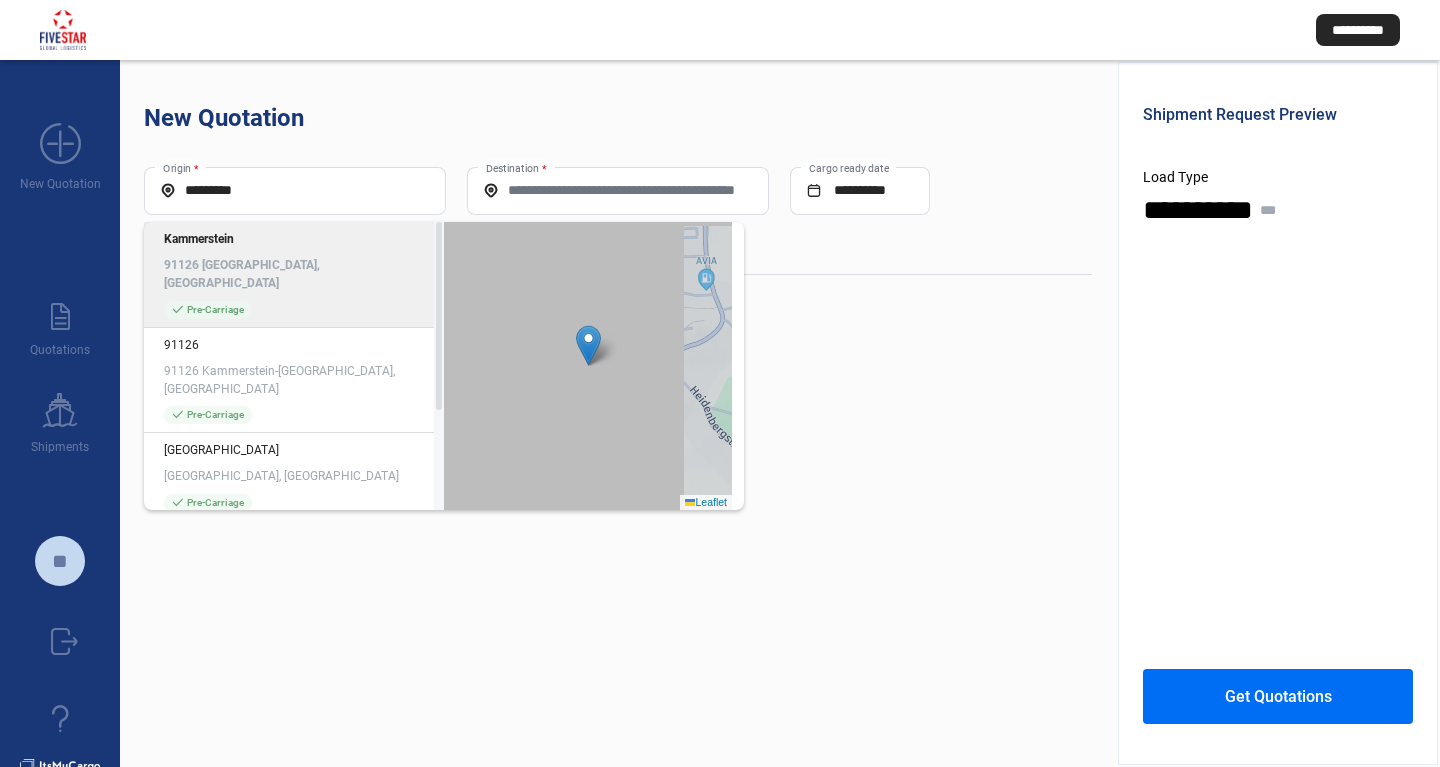 click on "check_mark  Pre-Carriage" 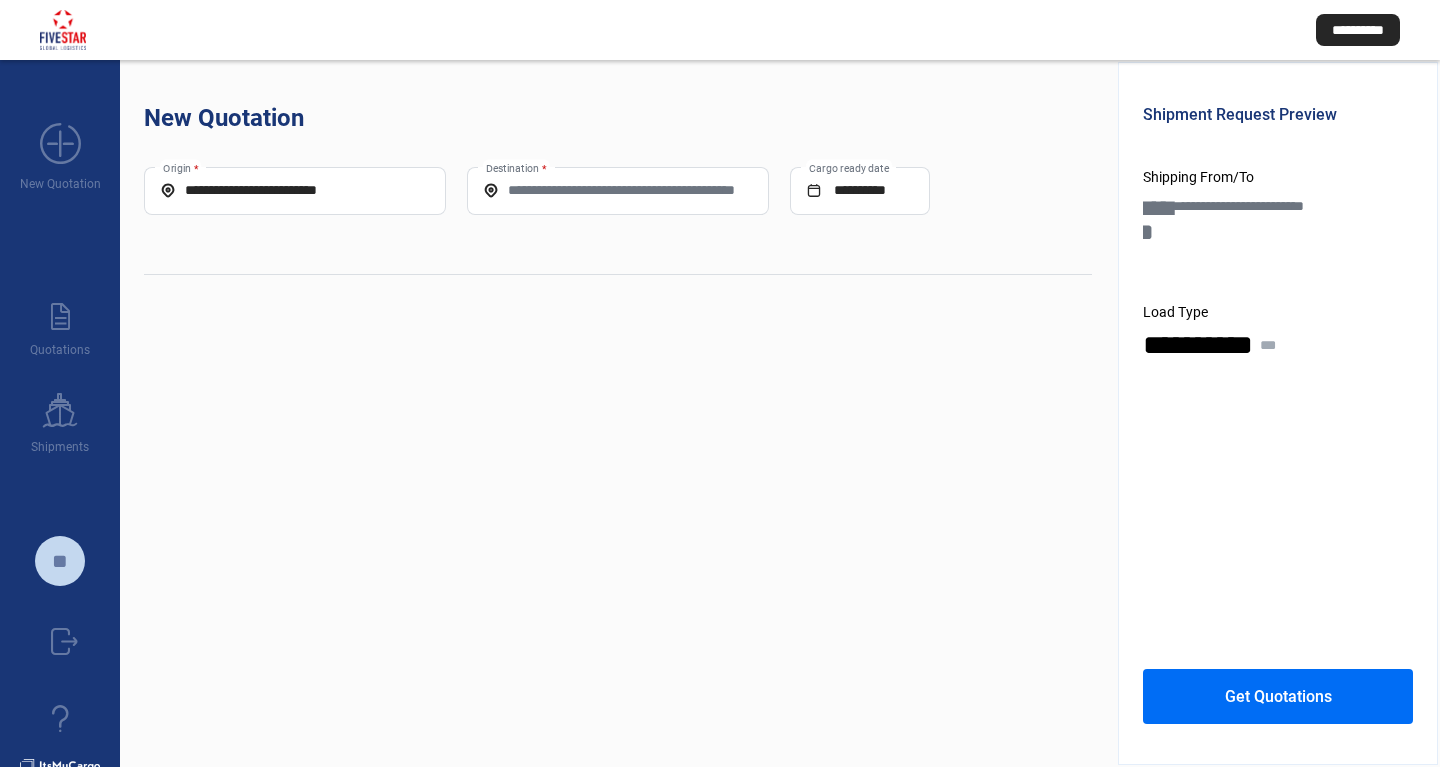 click on "Destination *" at bounding box center (618, 190) 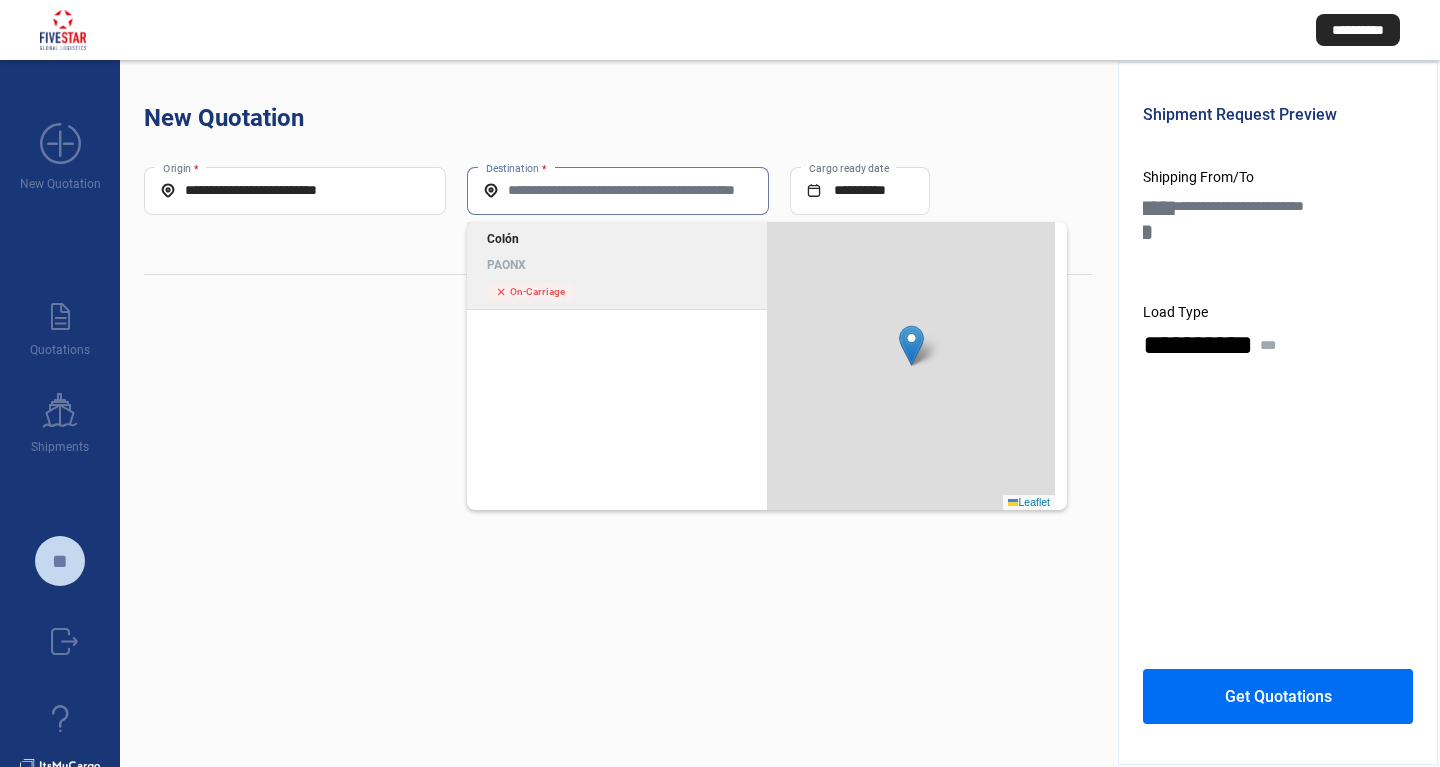 click on "Colón PAONX" 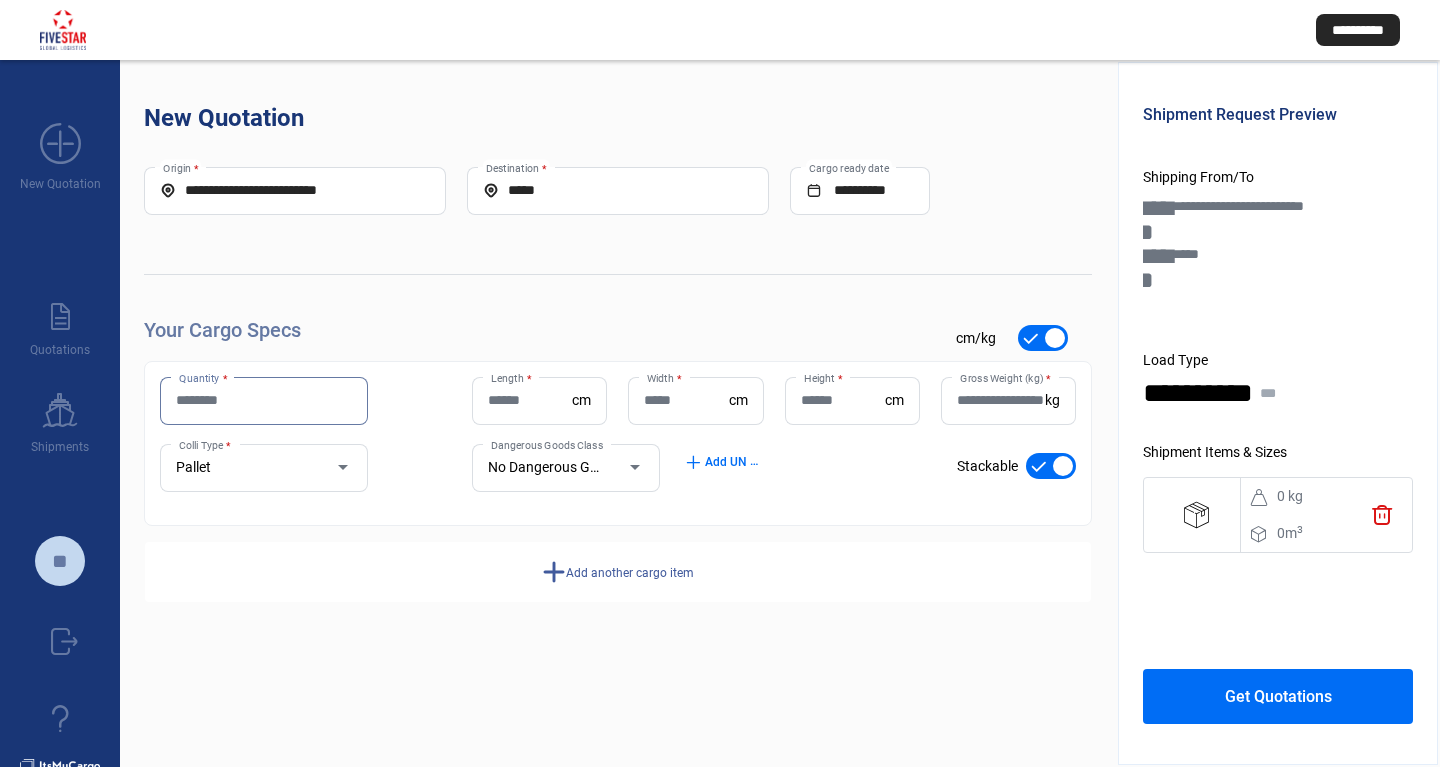 click on "Quantity *" at bounding box center [264, 400] 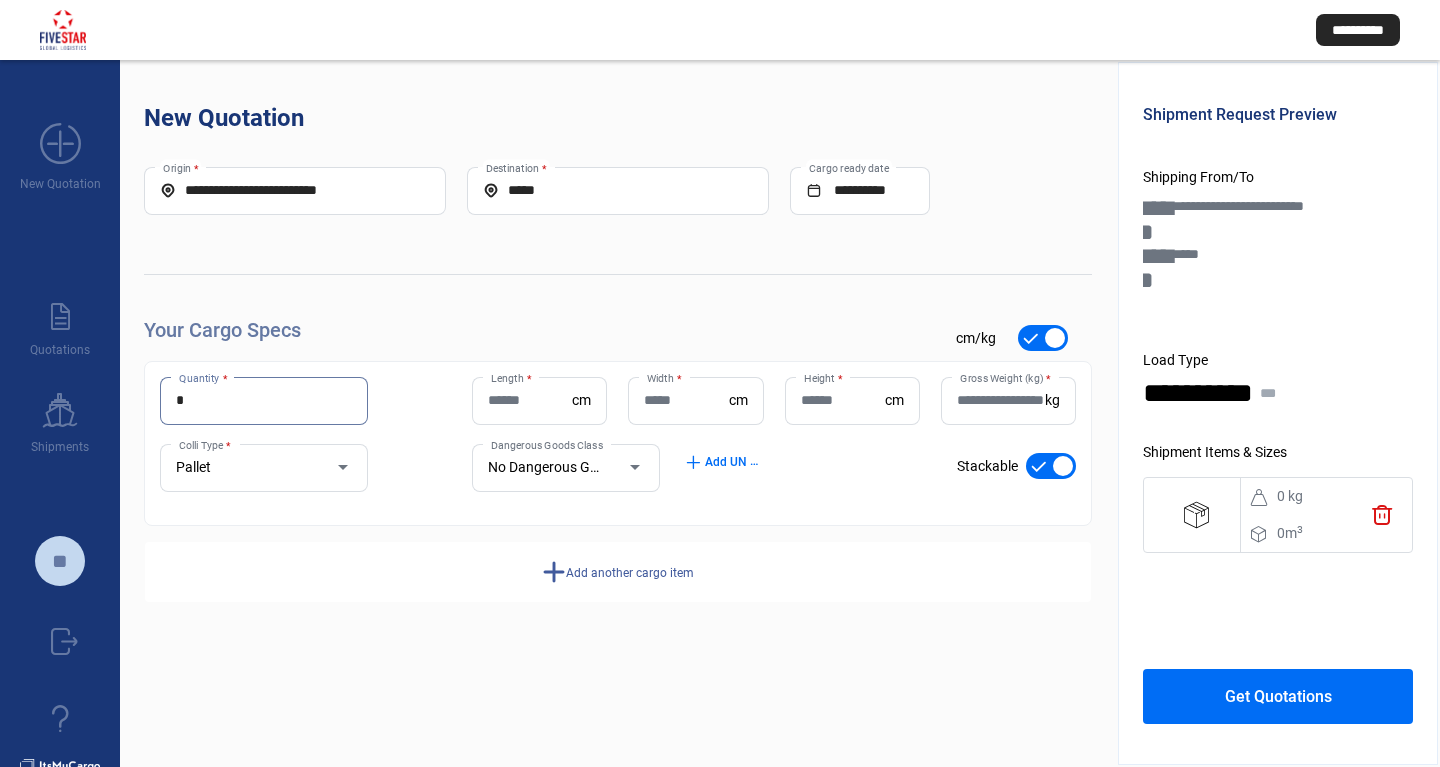 type on "*" 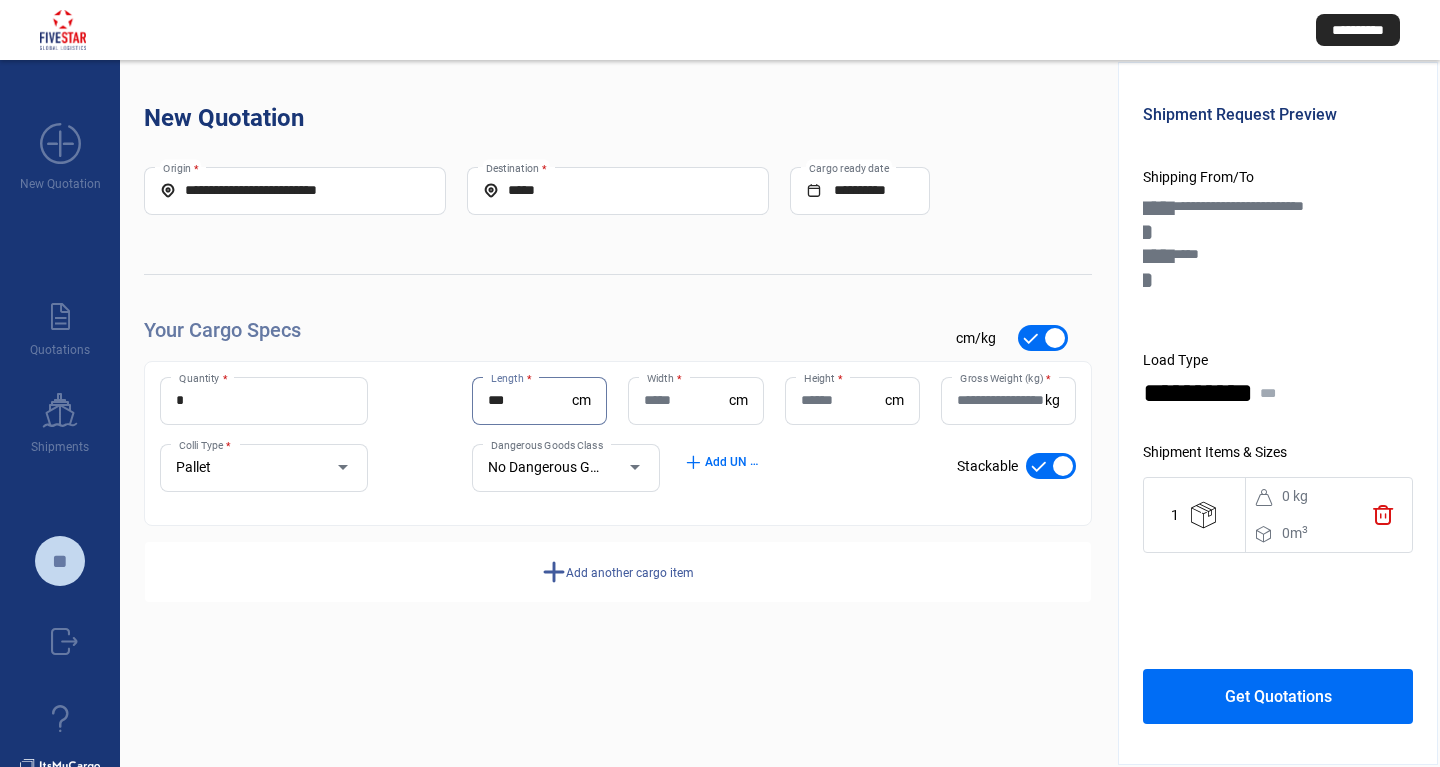 type on "***" 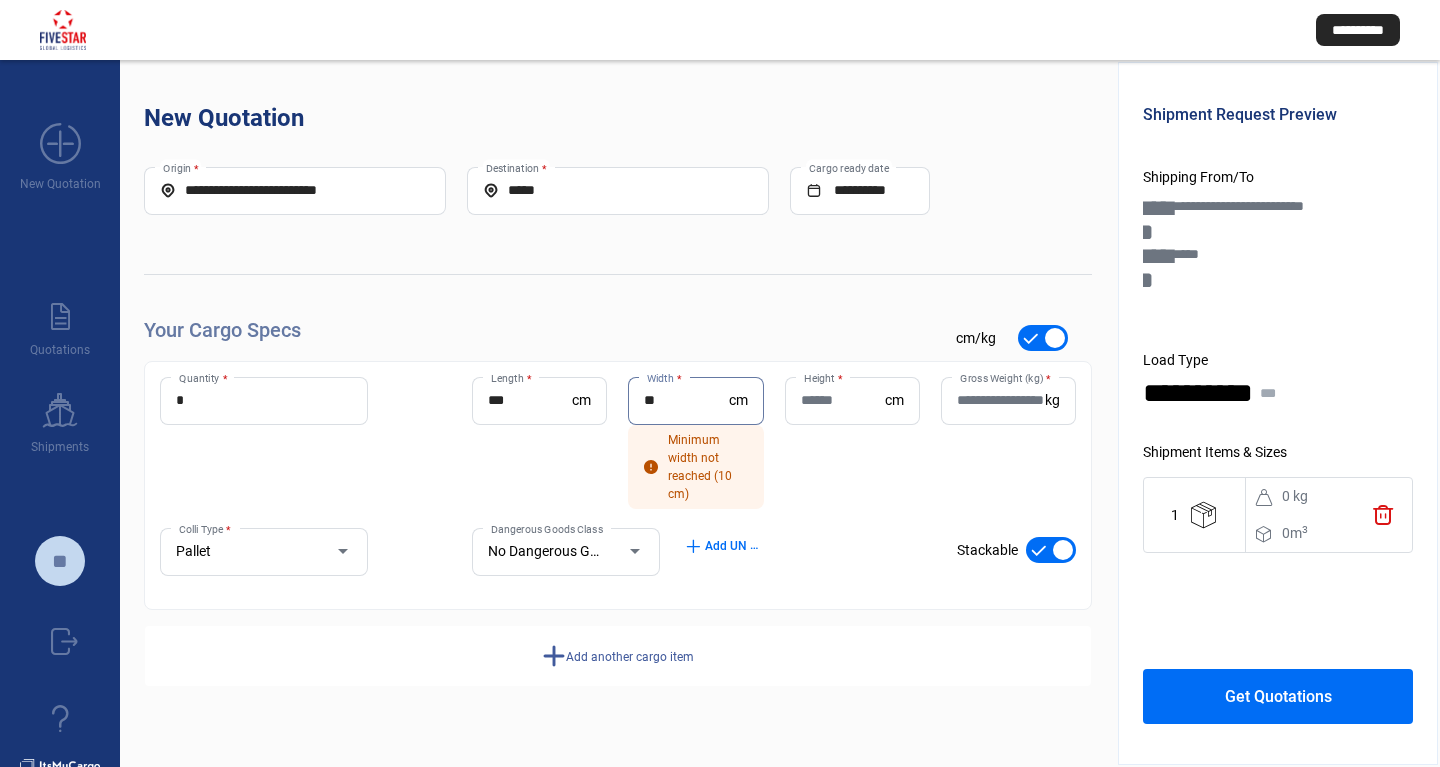type on "**" 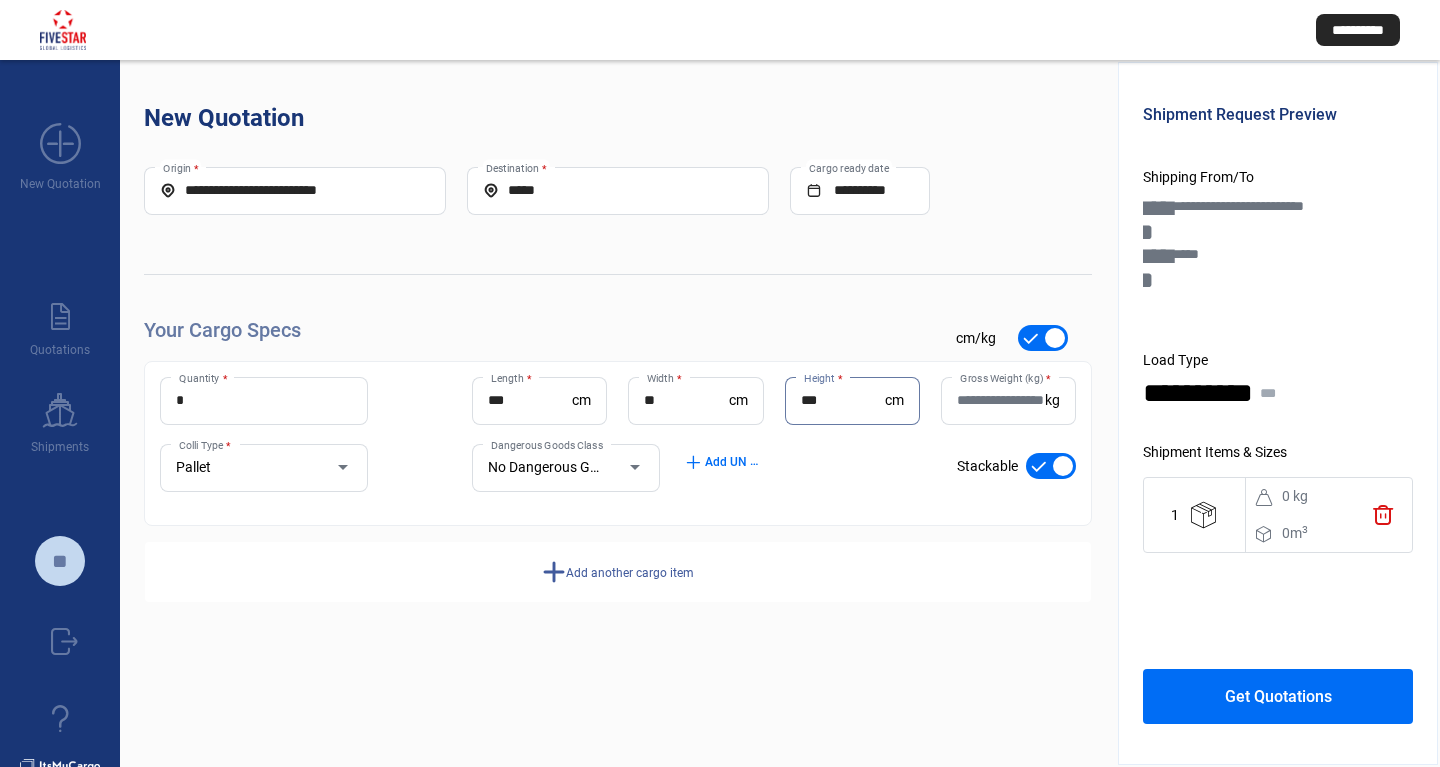 type on "***" 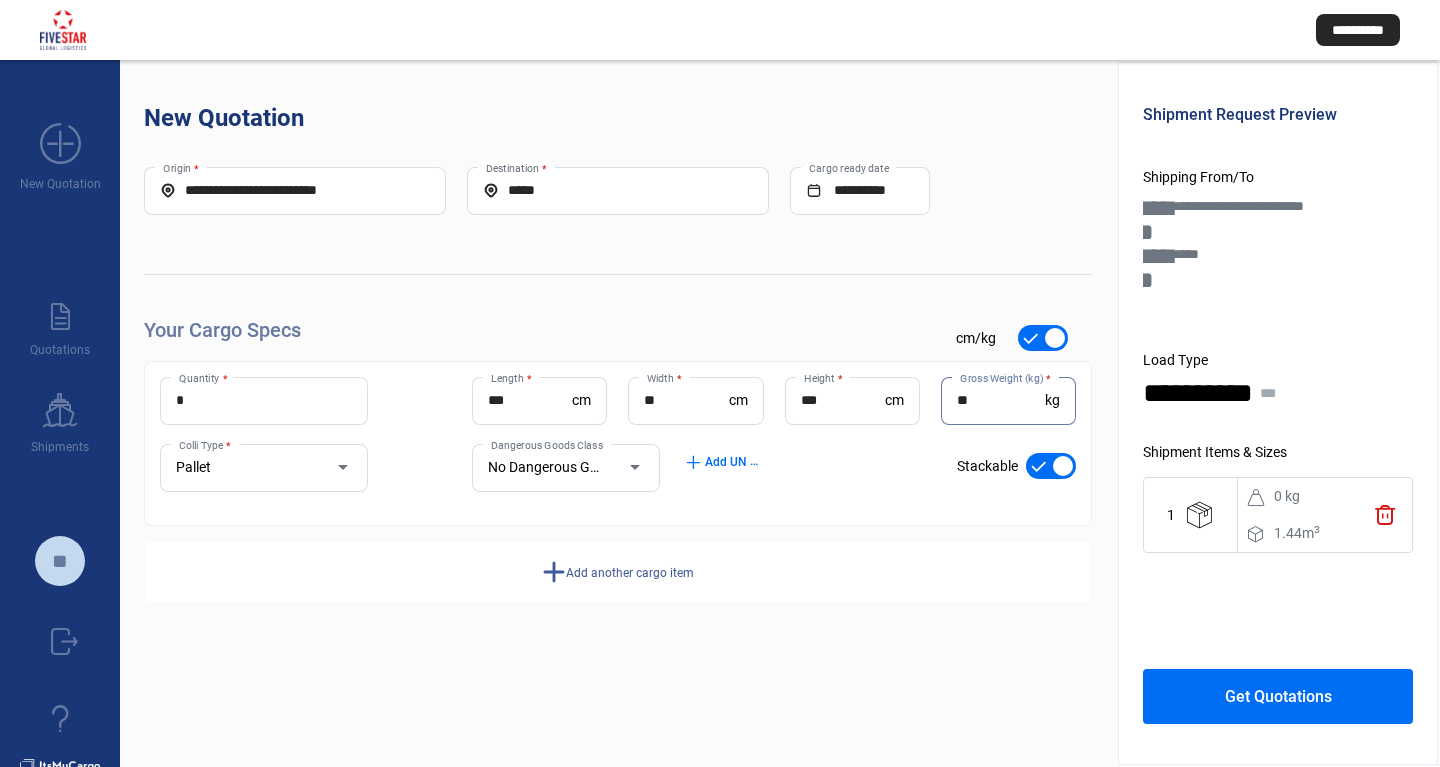 type on "**" 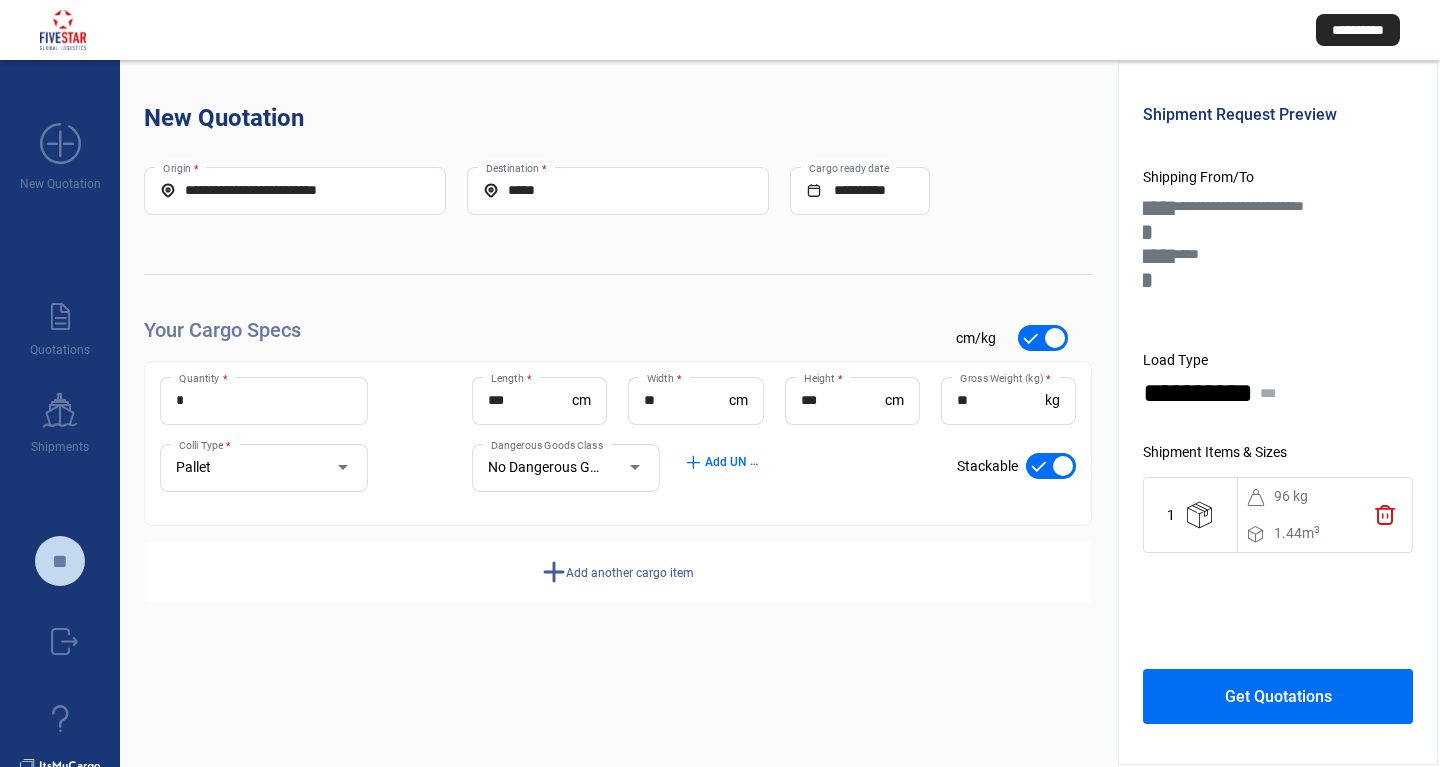 click on "add  Add another cargo item" 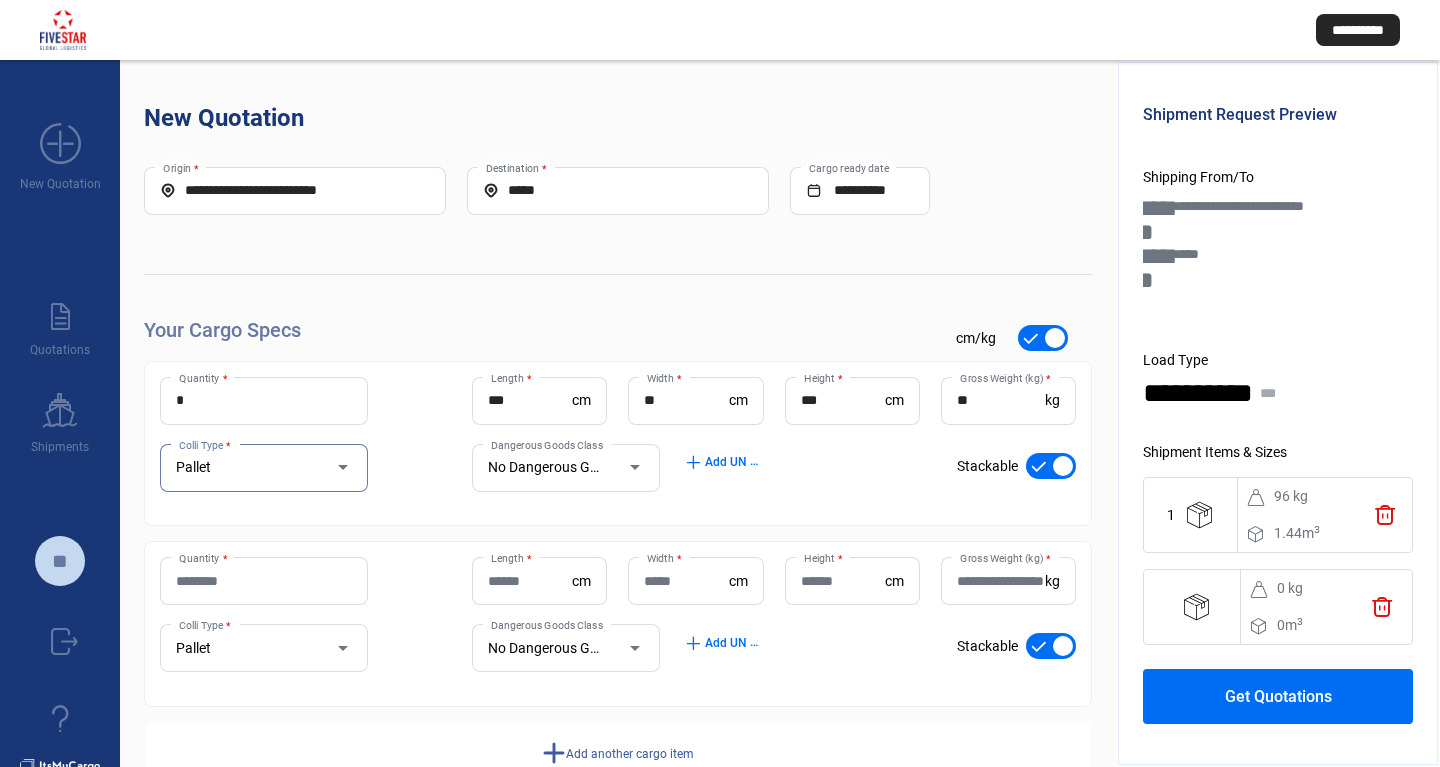 click at bounding box center [333, 468] 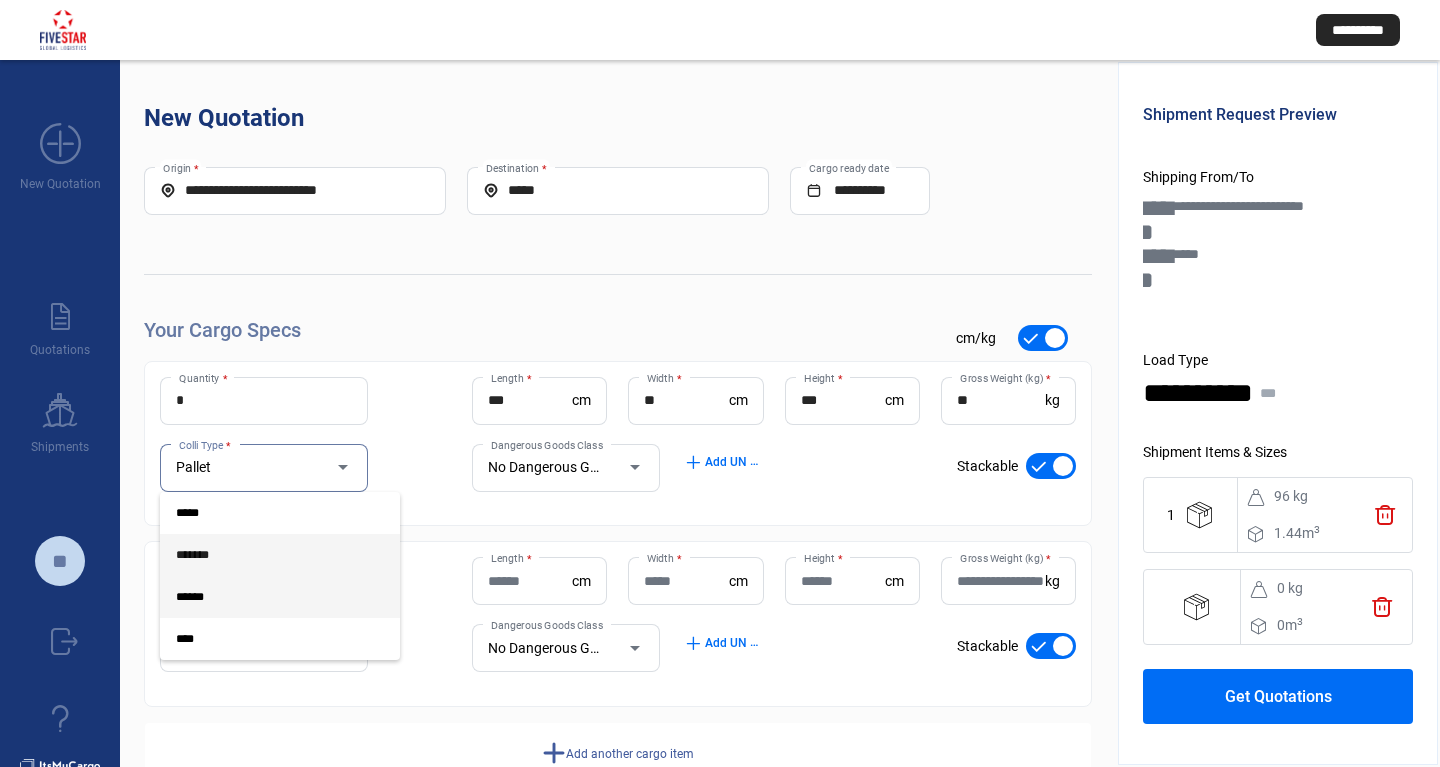 click on "*******" at bounding box center [264, 555] 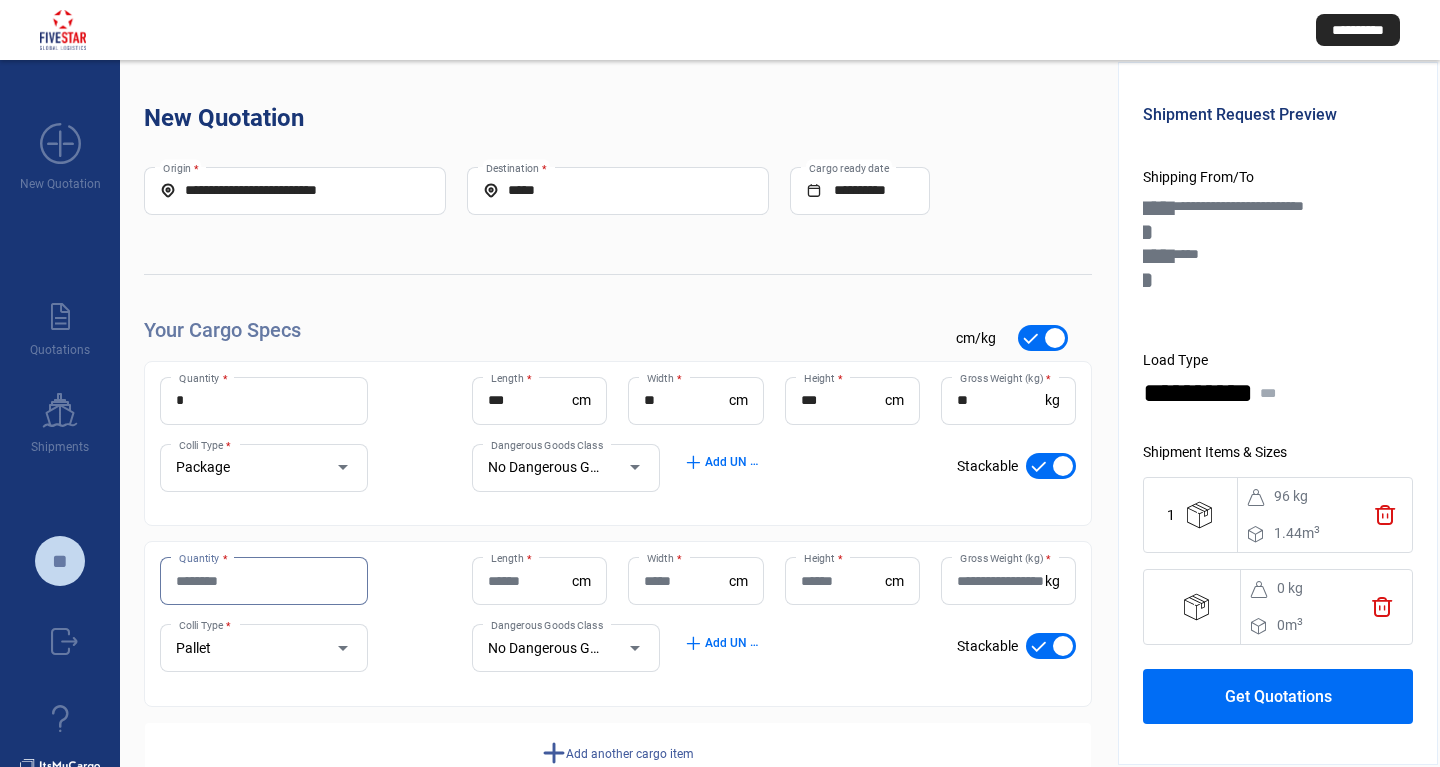 click on "Quantity *" at bounding box center (264, 581) 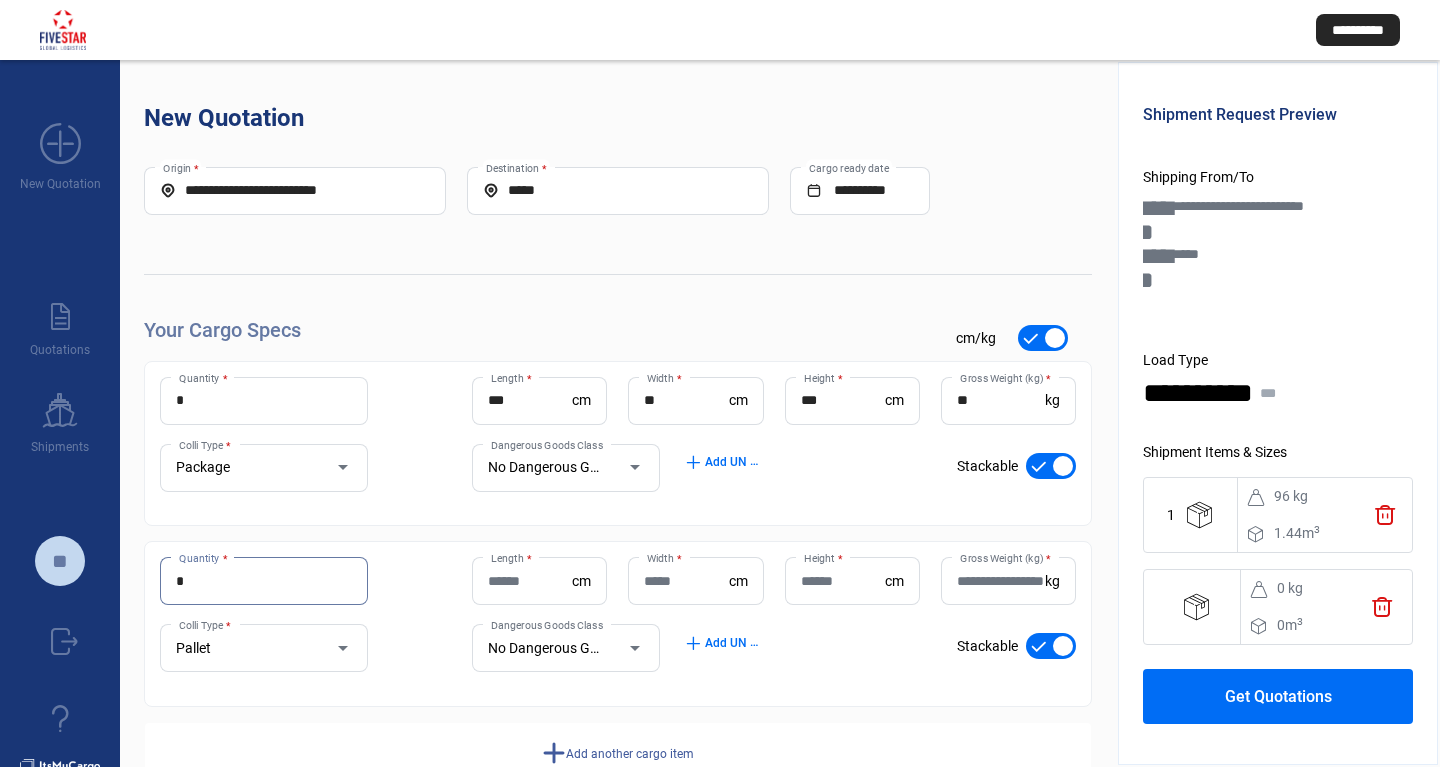 type on "*" 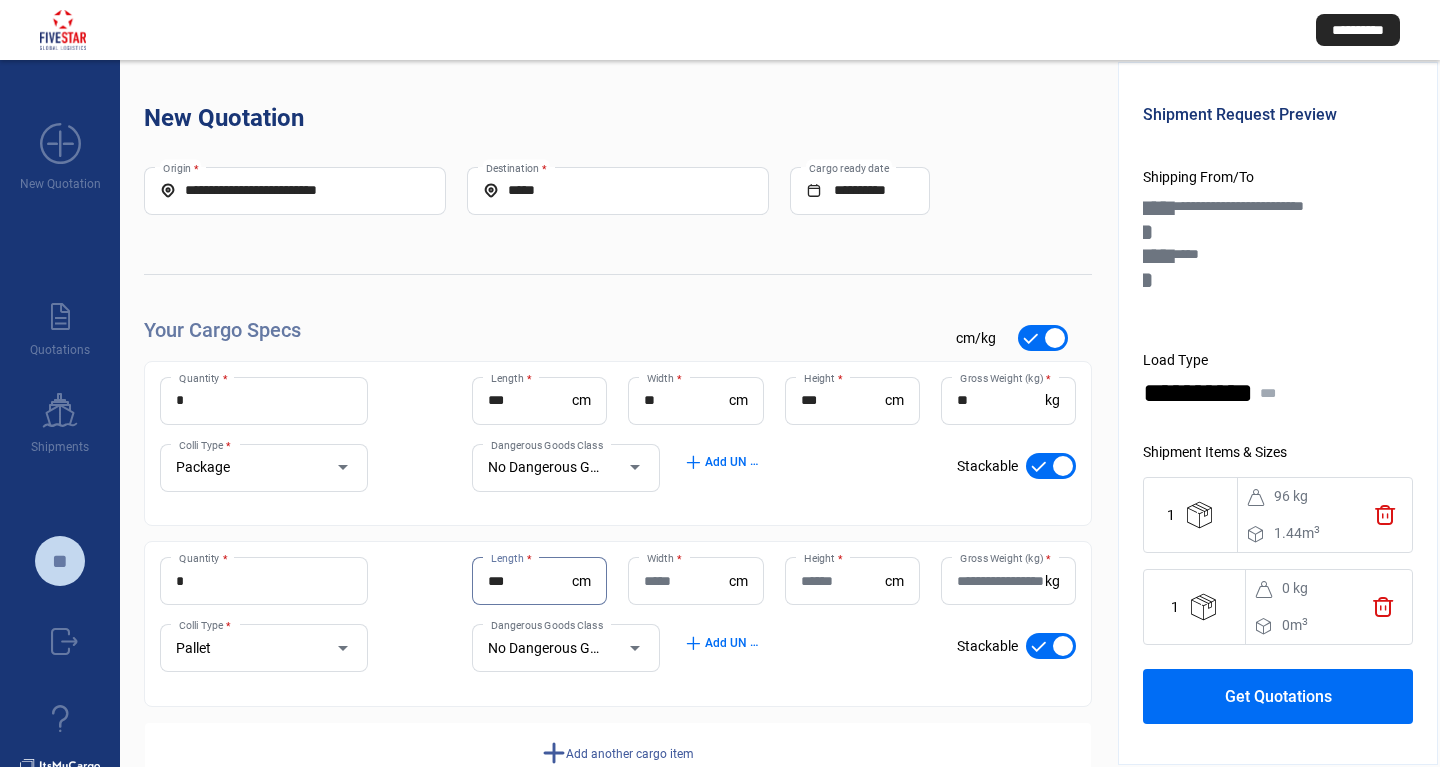 type on "***" 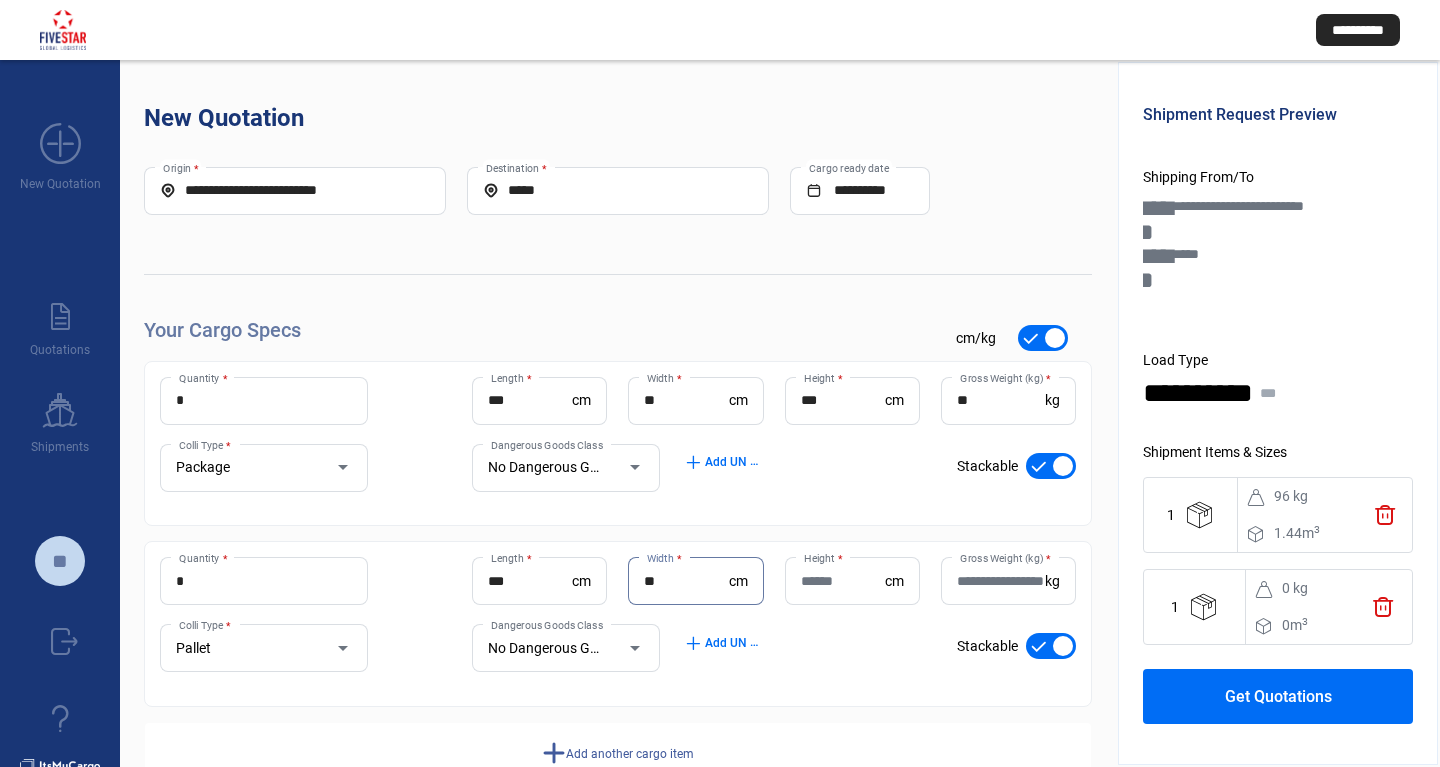 type on "**" 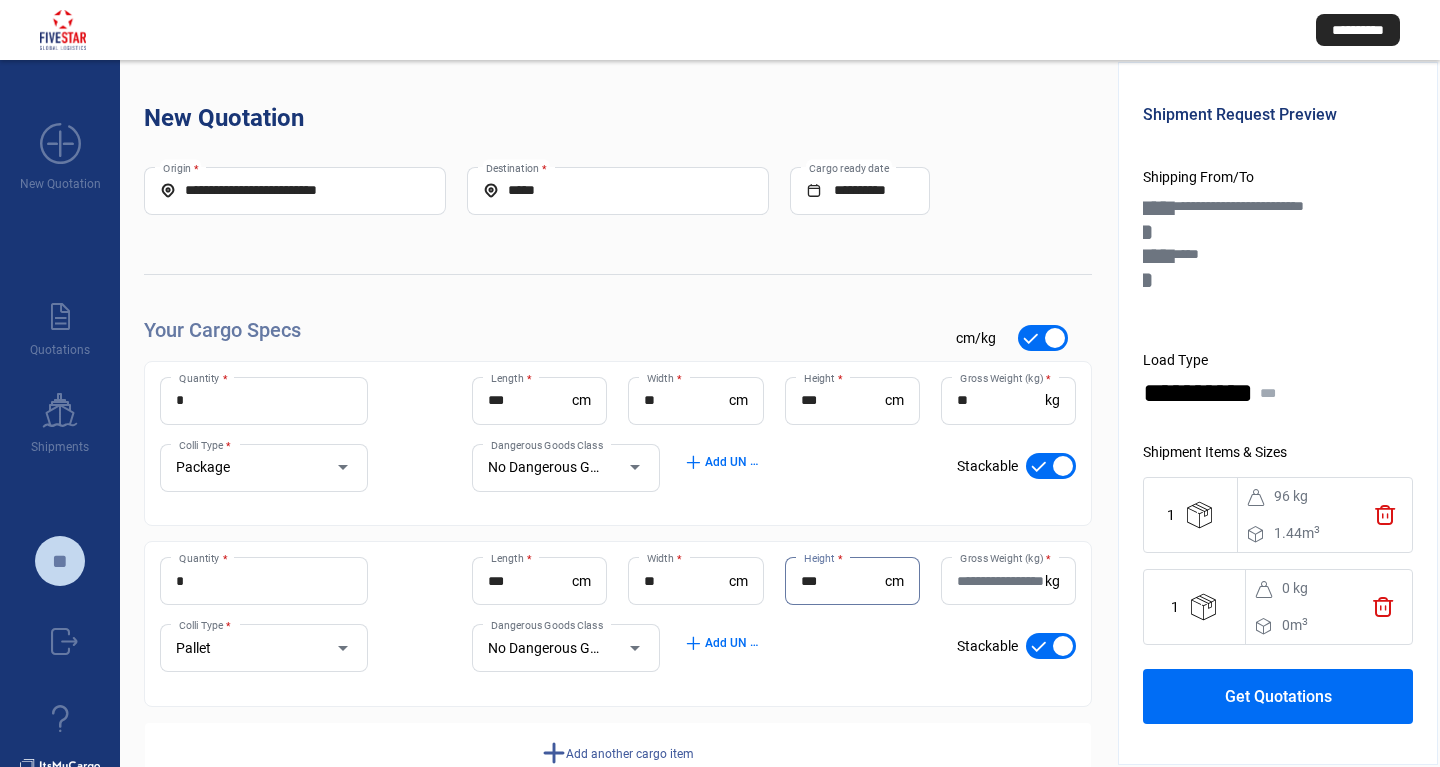 type on "***" 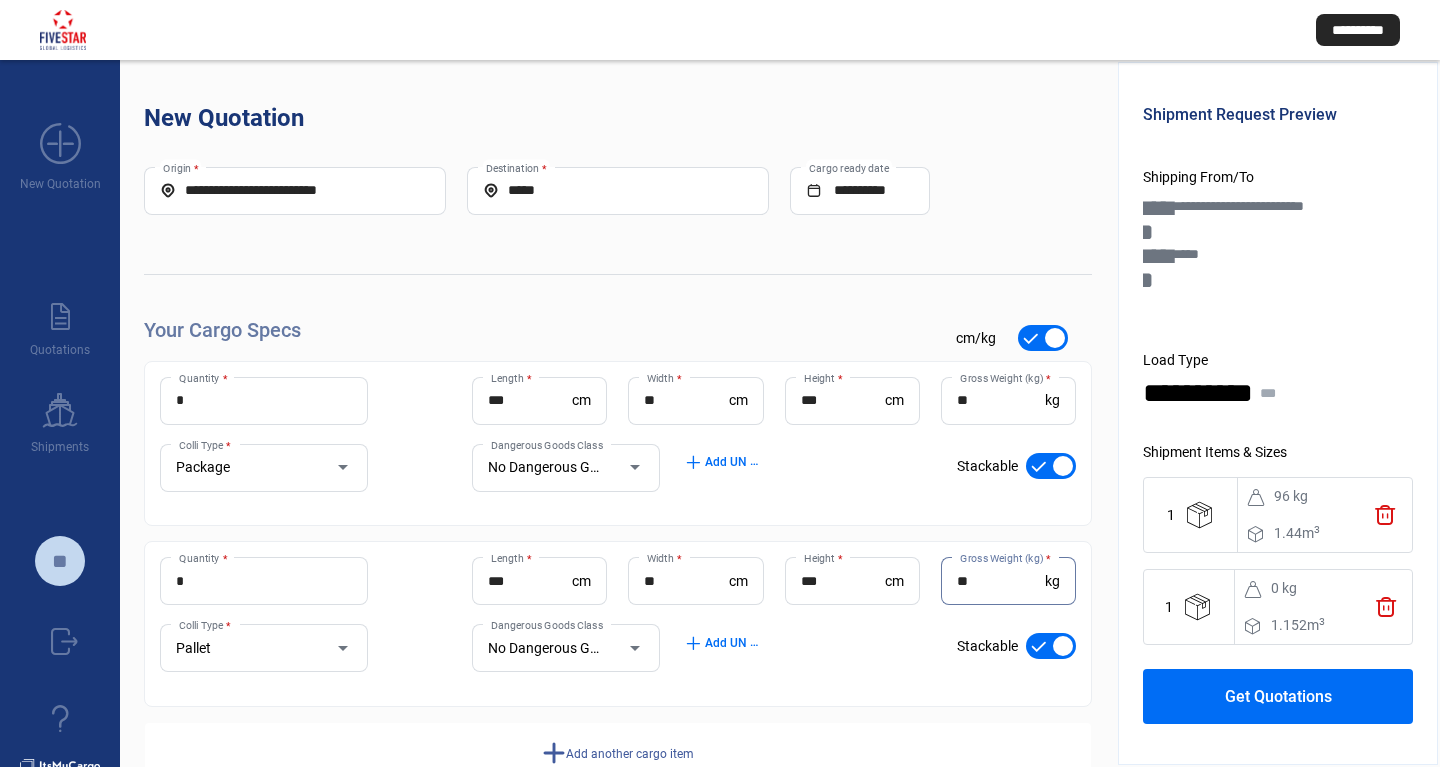 scroll, scrollTop: 57, scrollLeft: 0, axis: vertical 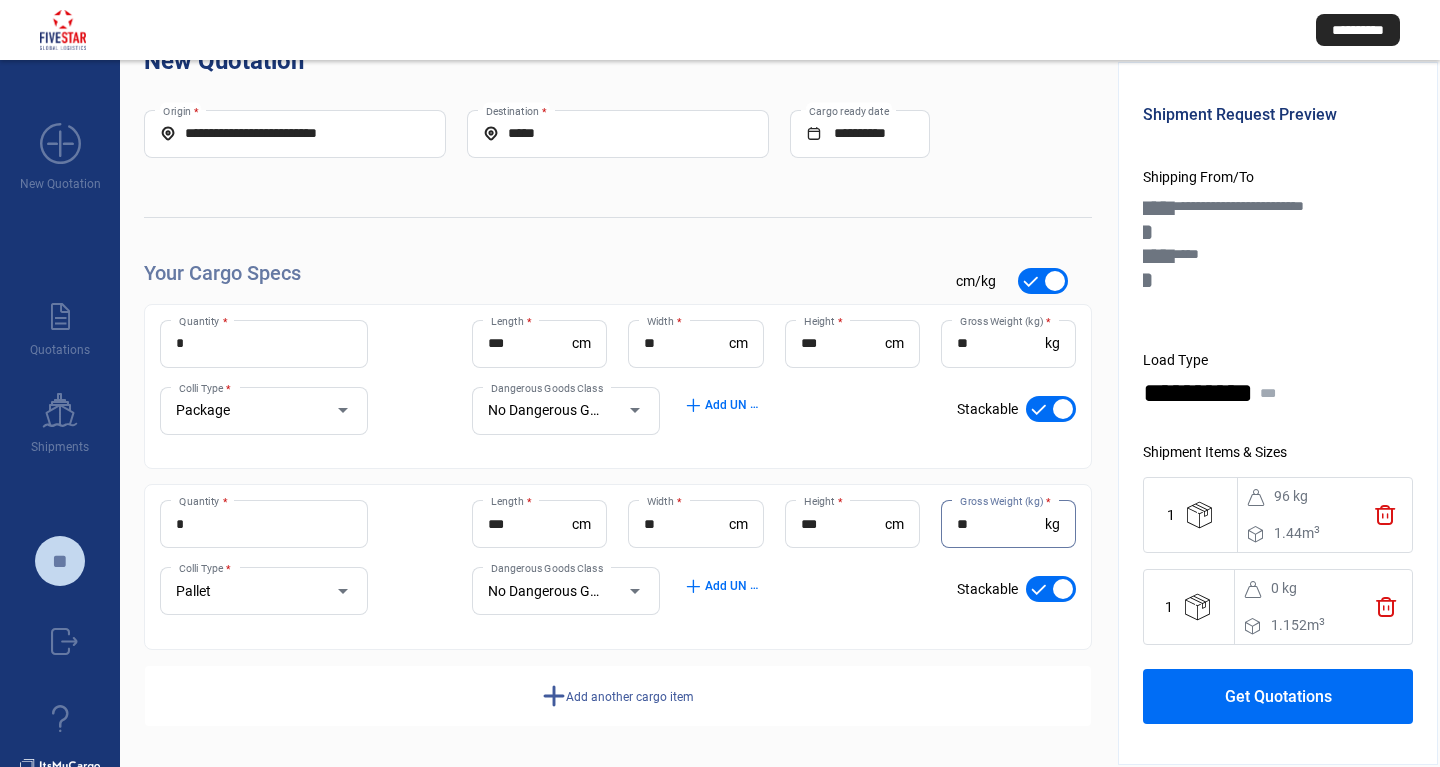 type on "**" 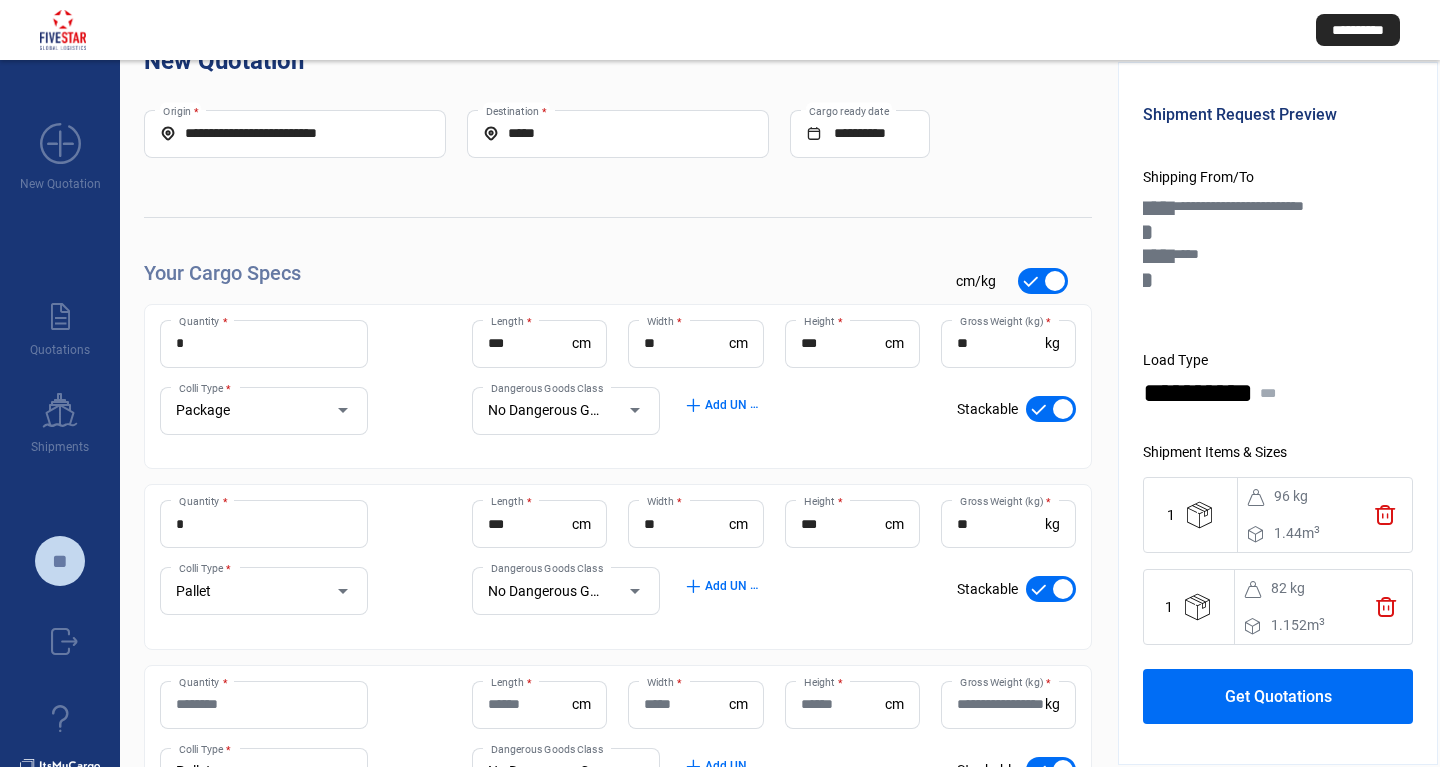 click on "Quantity *" at bounding box center [264, 704] 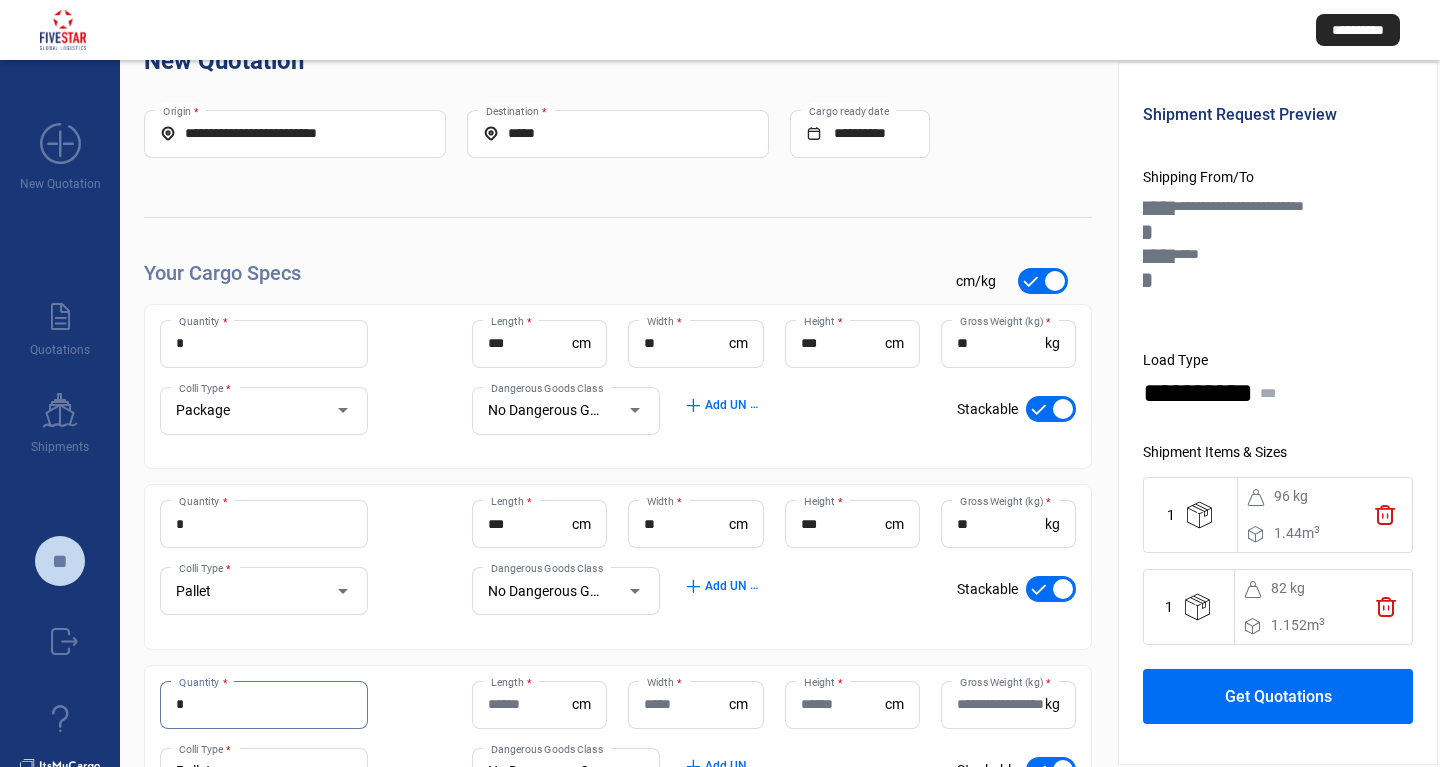 type on "*" 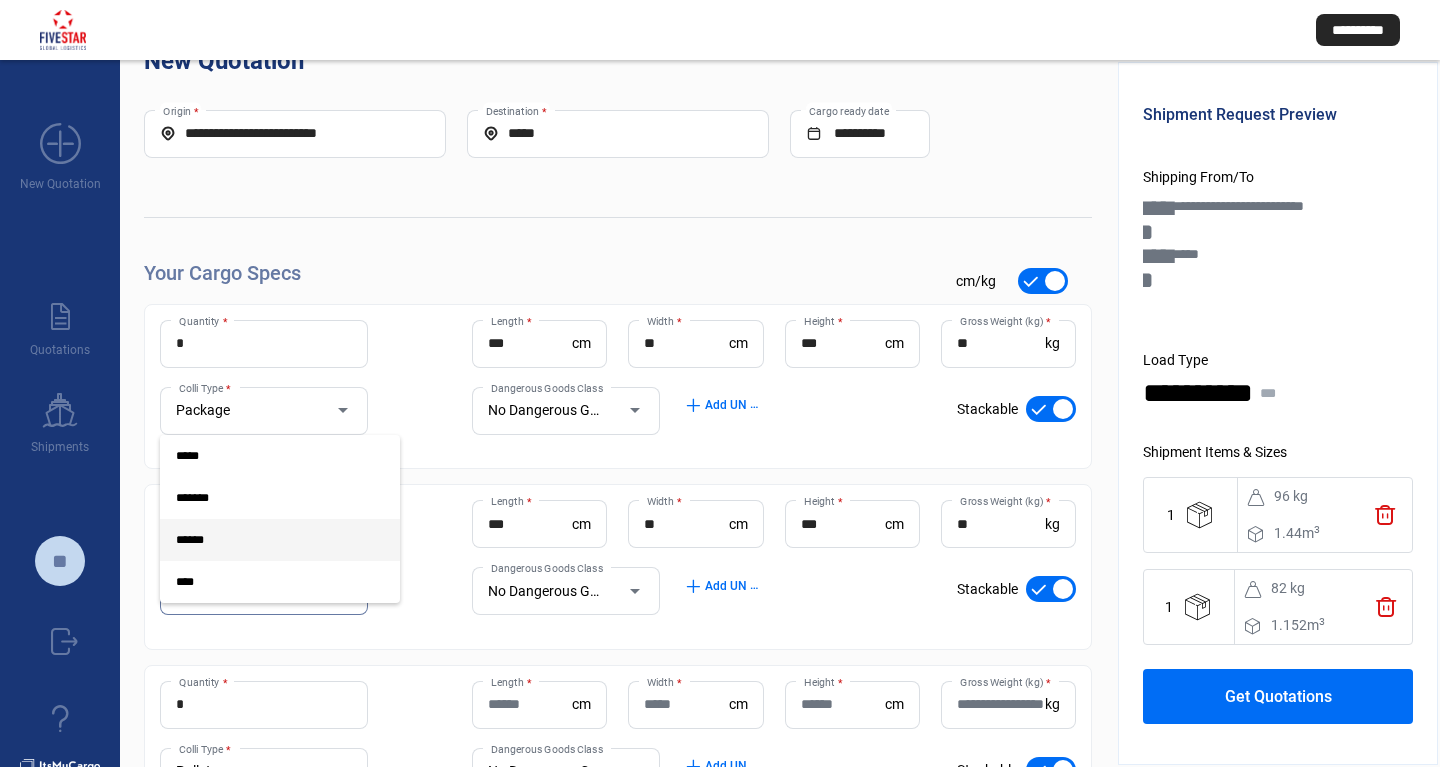 click on "******" at bounding box center [264, 540] 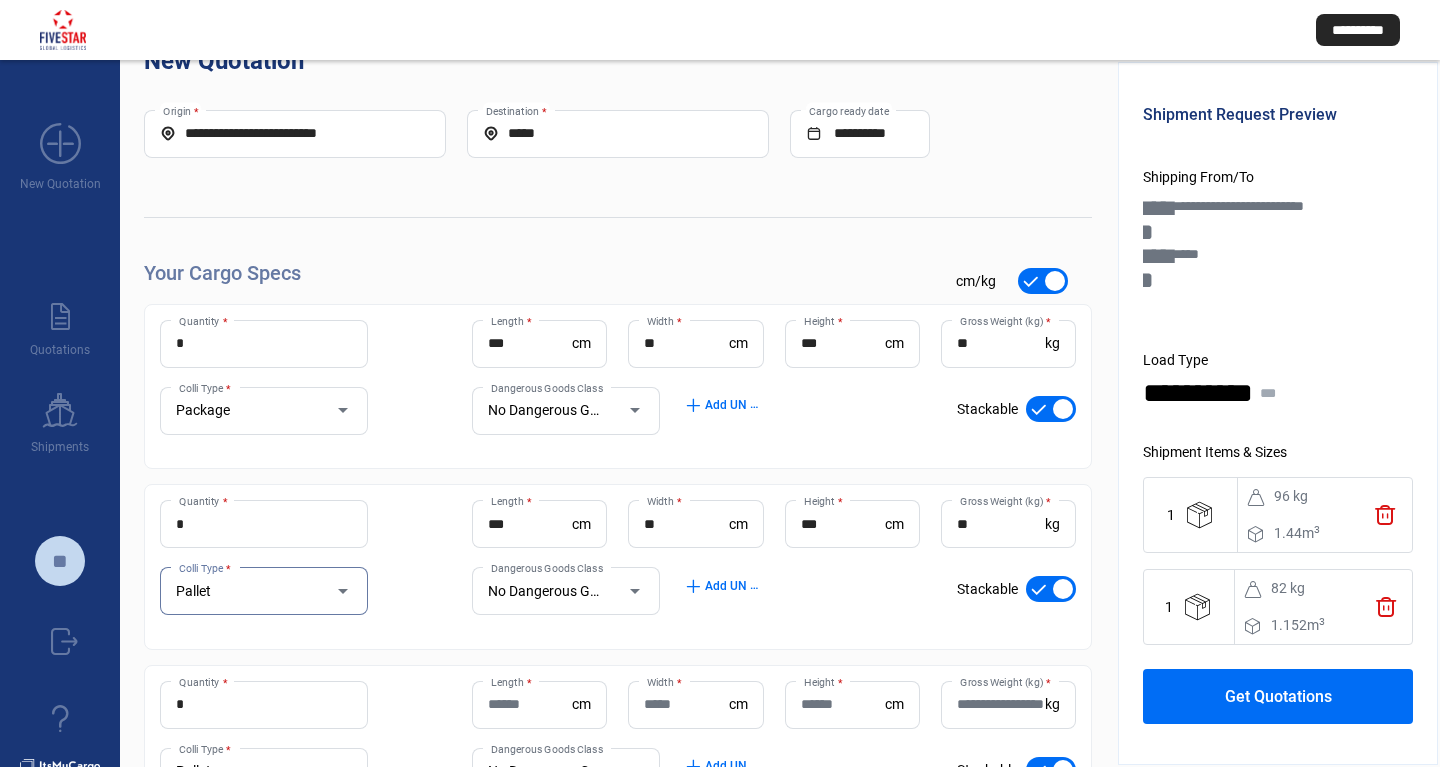 click on "Pallet" at bounding box center (245, 591) 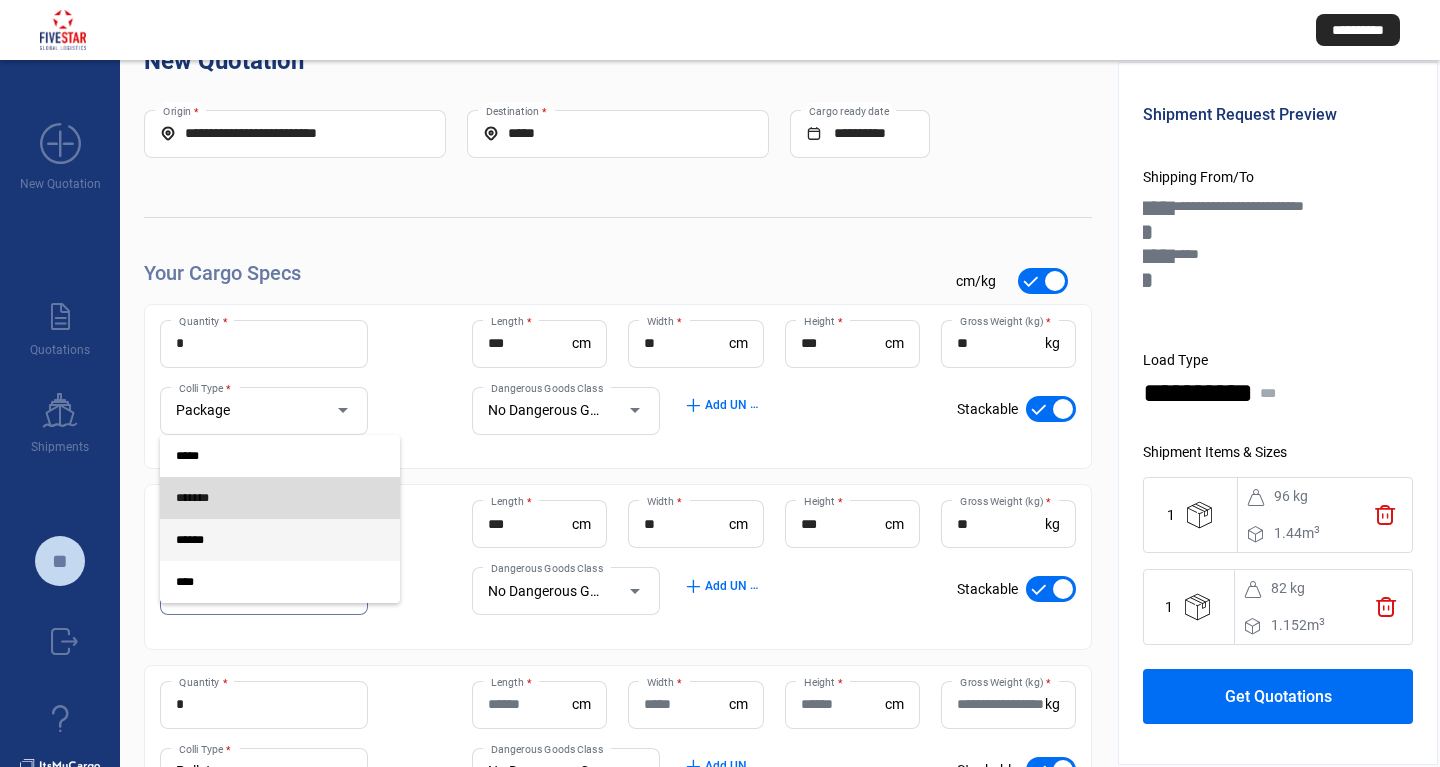 click on "*******" at bounding box center [264, 498] 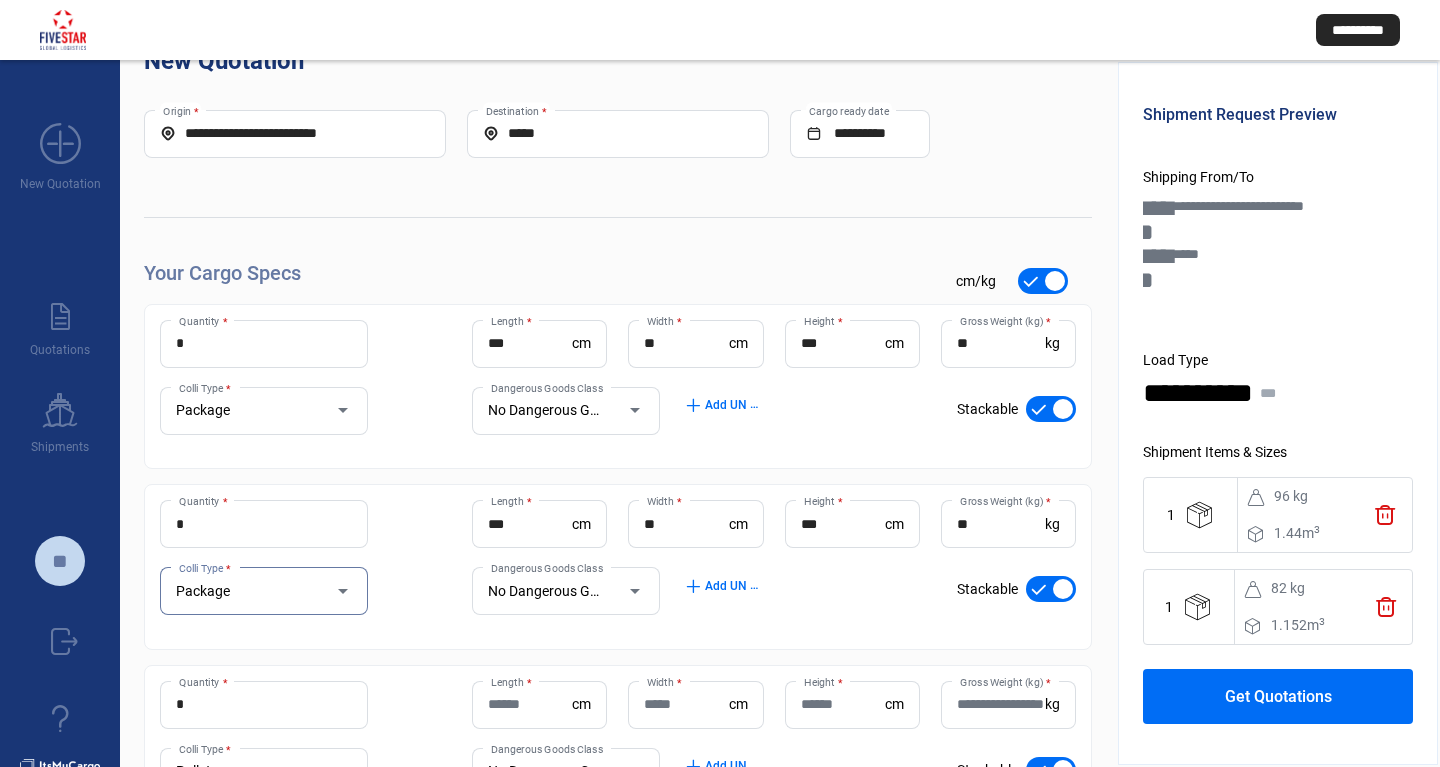 scroll, scrollTop: 238, scrollLeft: 0, axis: vertical 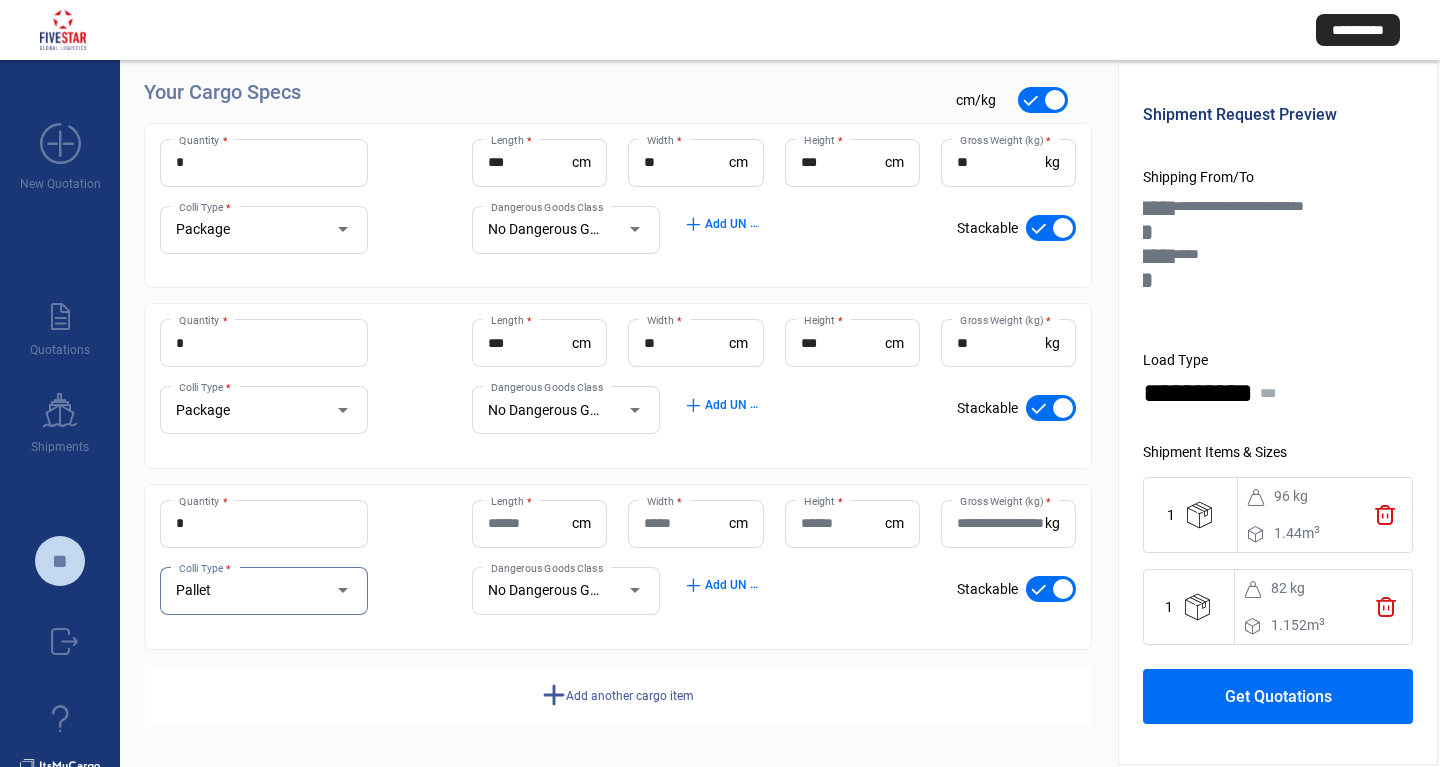 click on "Pallet" at bounding box center [245, 591] 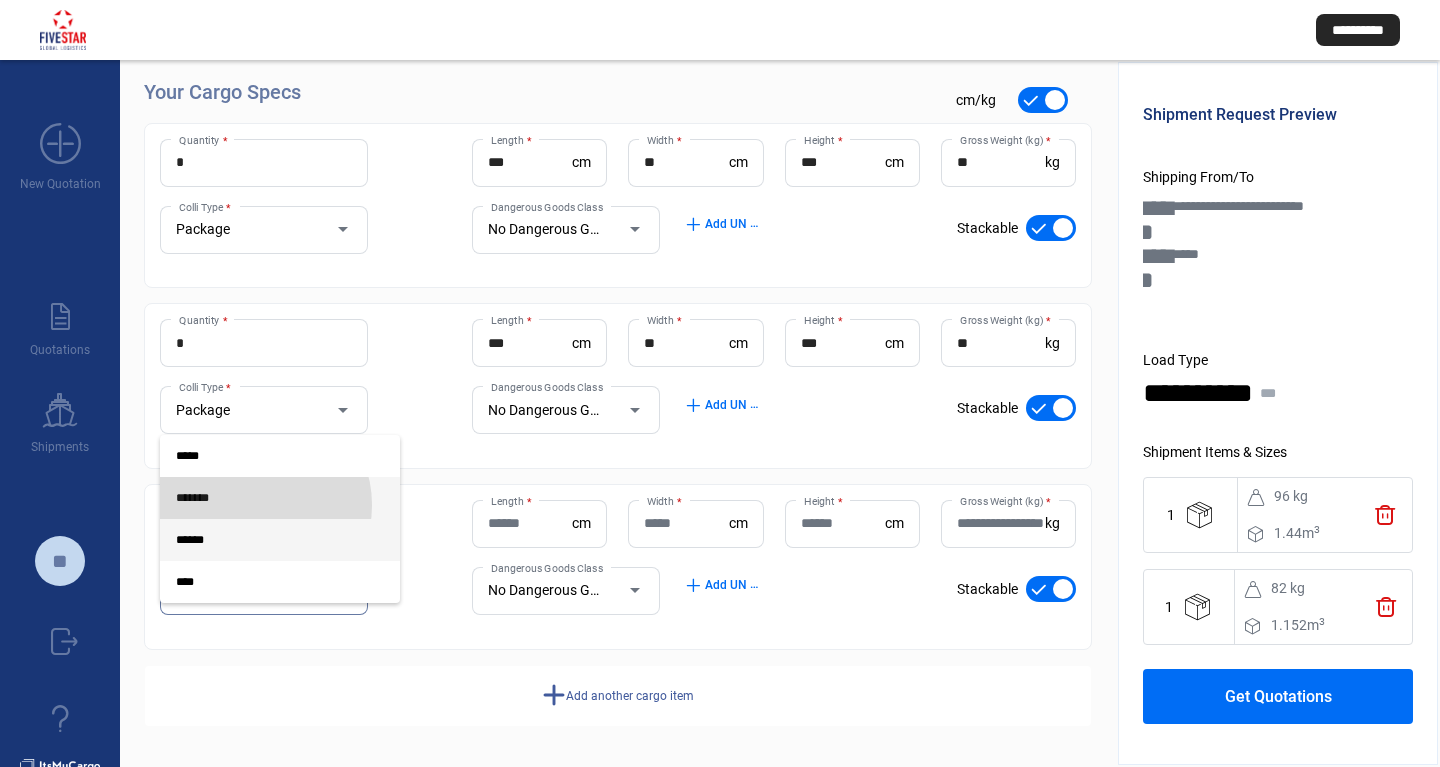 click on "*******" at bounding box center (264, 498) 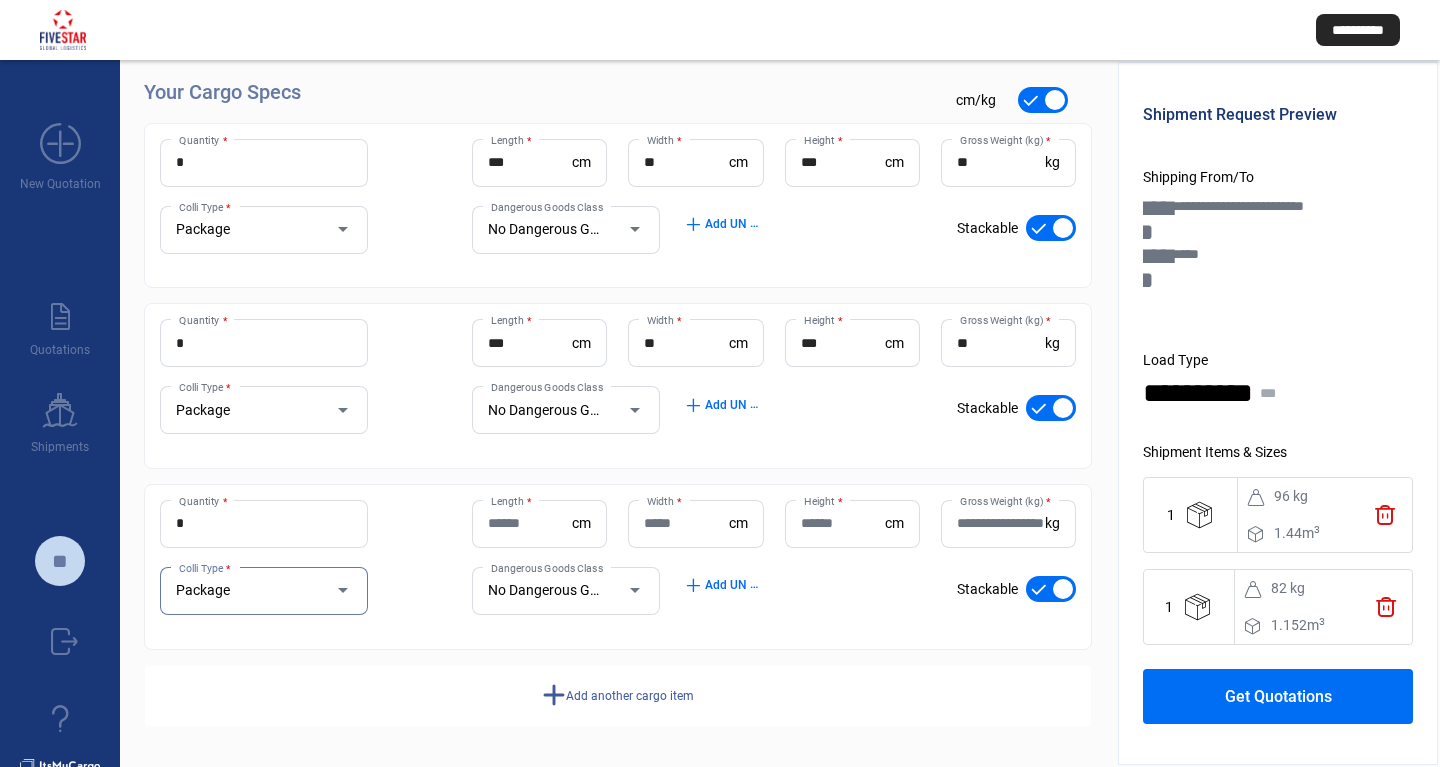 click on "Length  *" at bounding box center (530, 523) 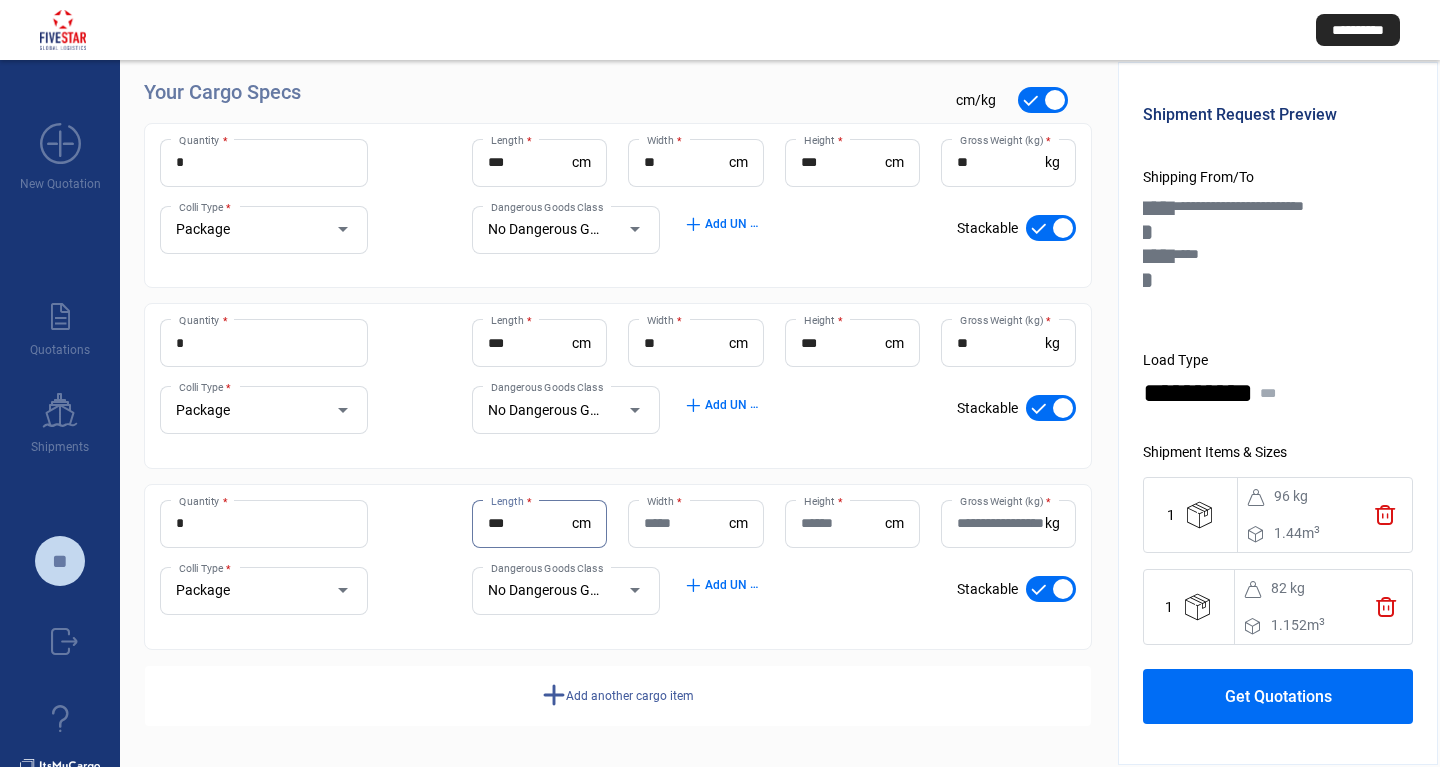 type on "***" 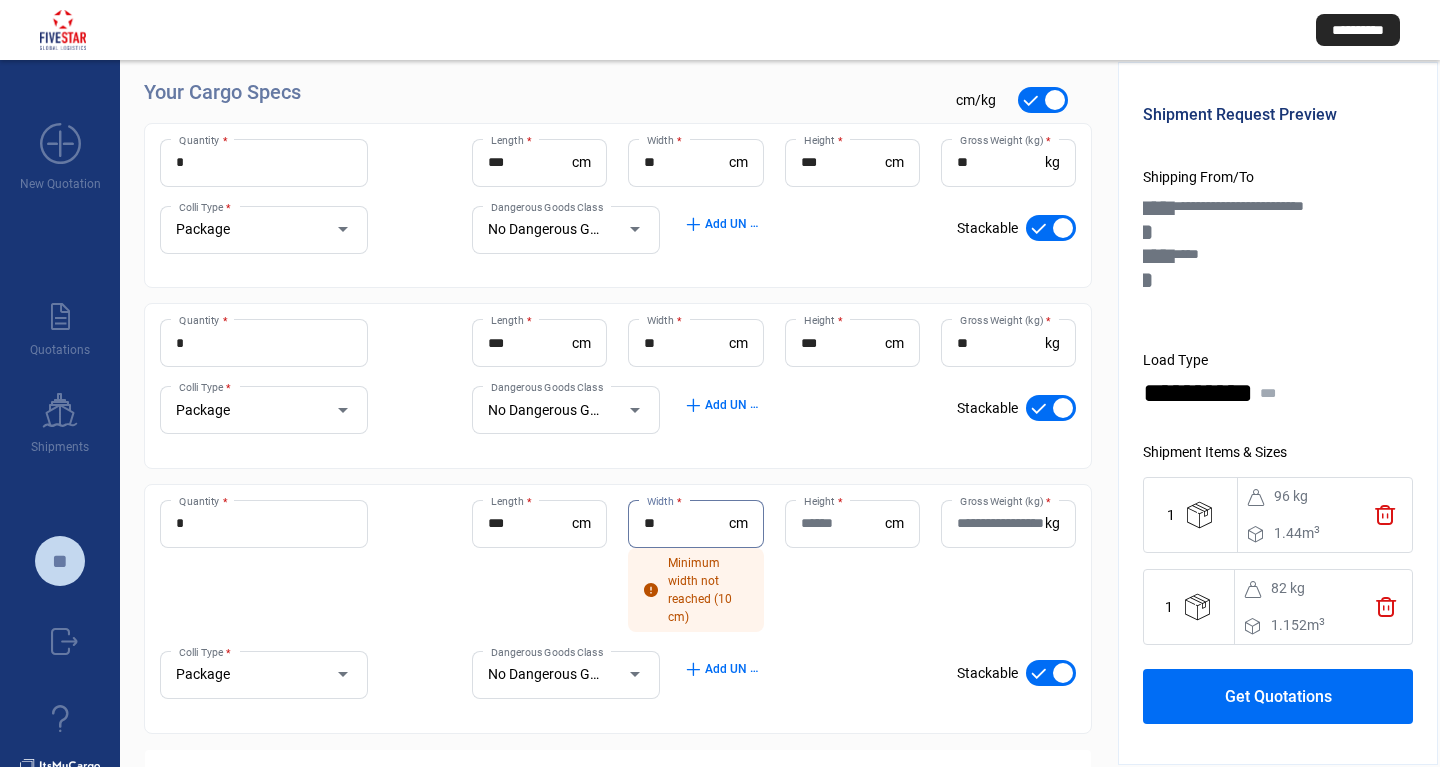 type on "**" 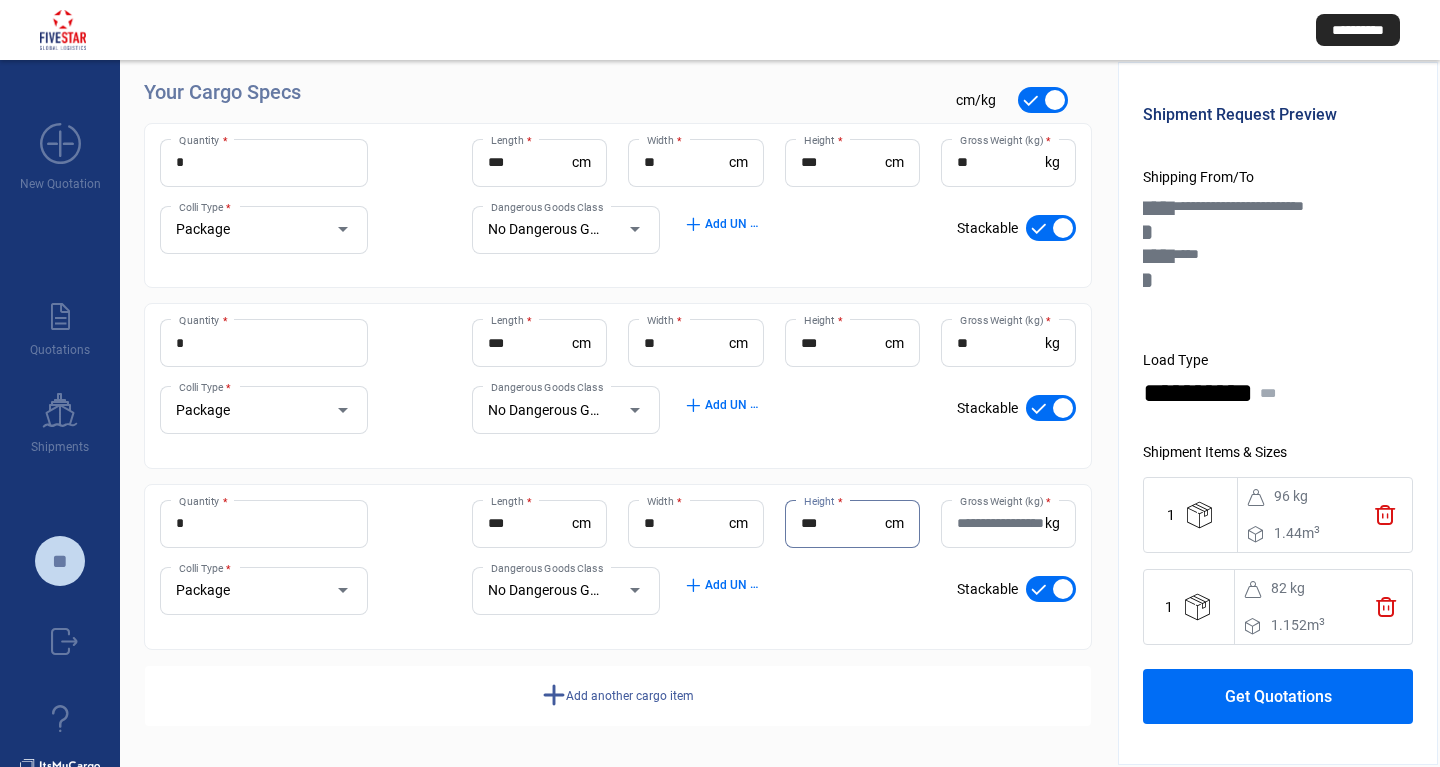 type on "***" 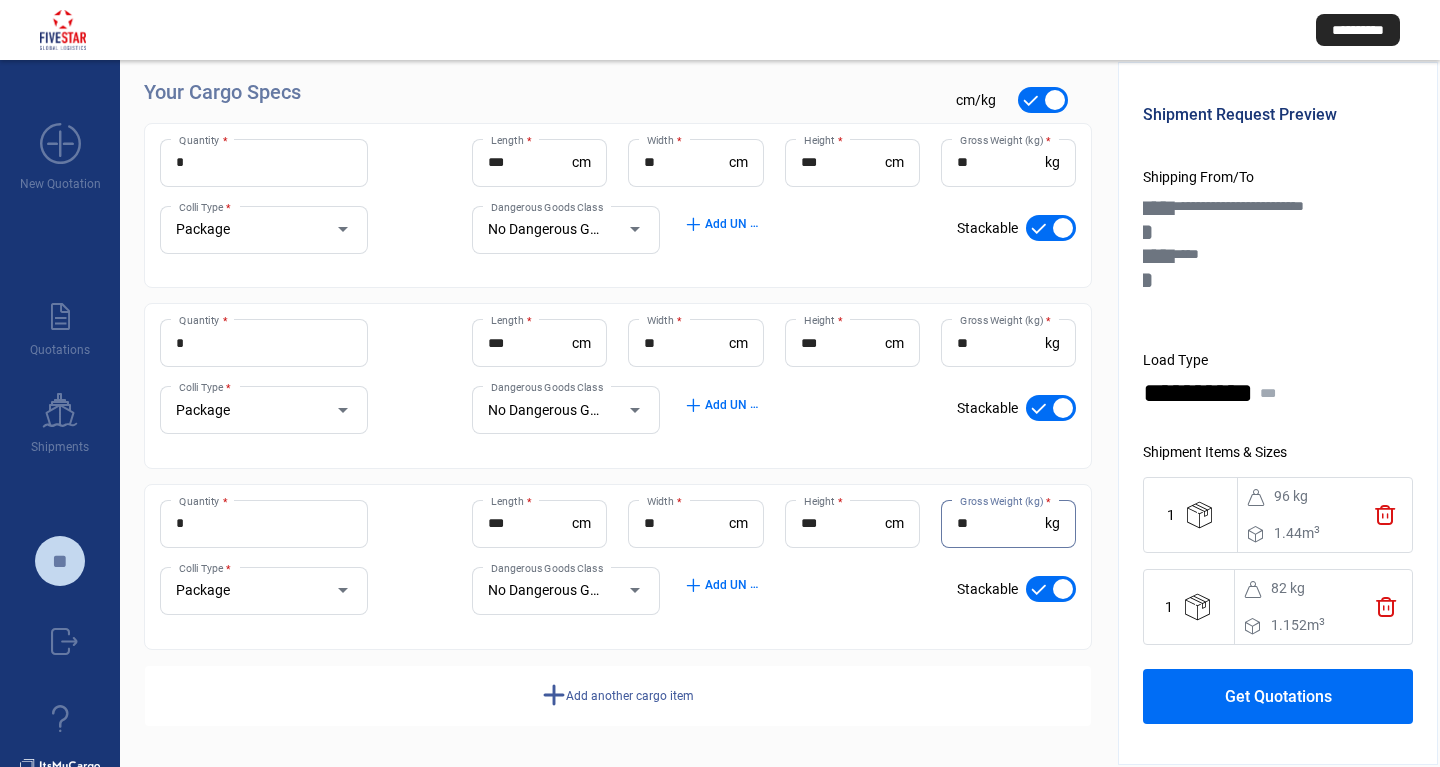 type on "**" 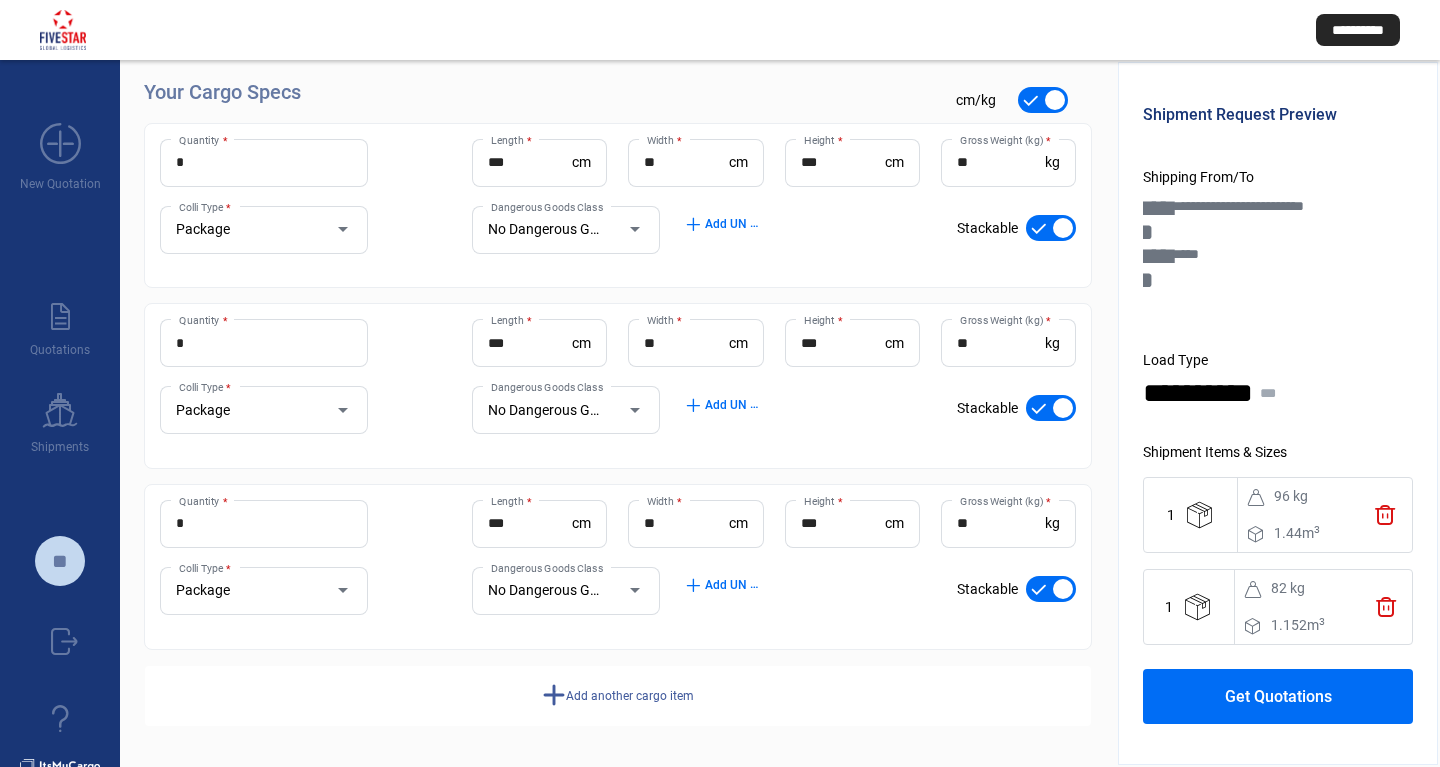 click on "Get Quotations" 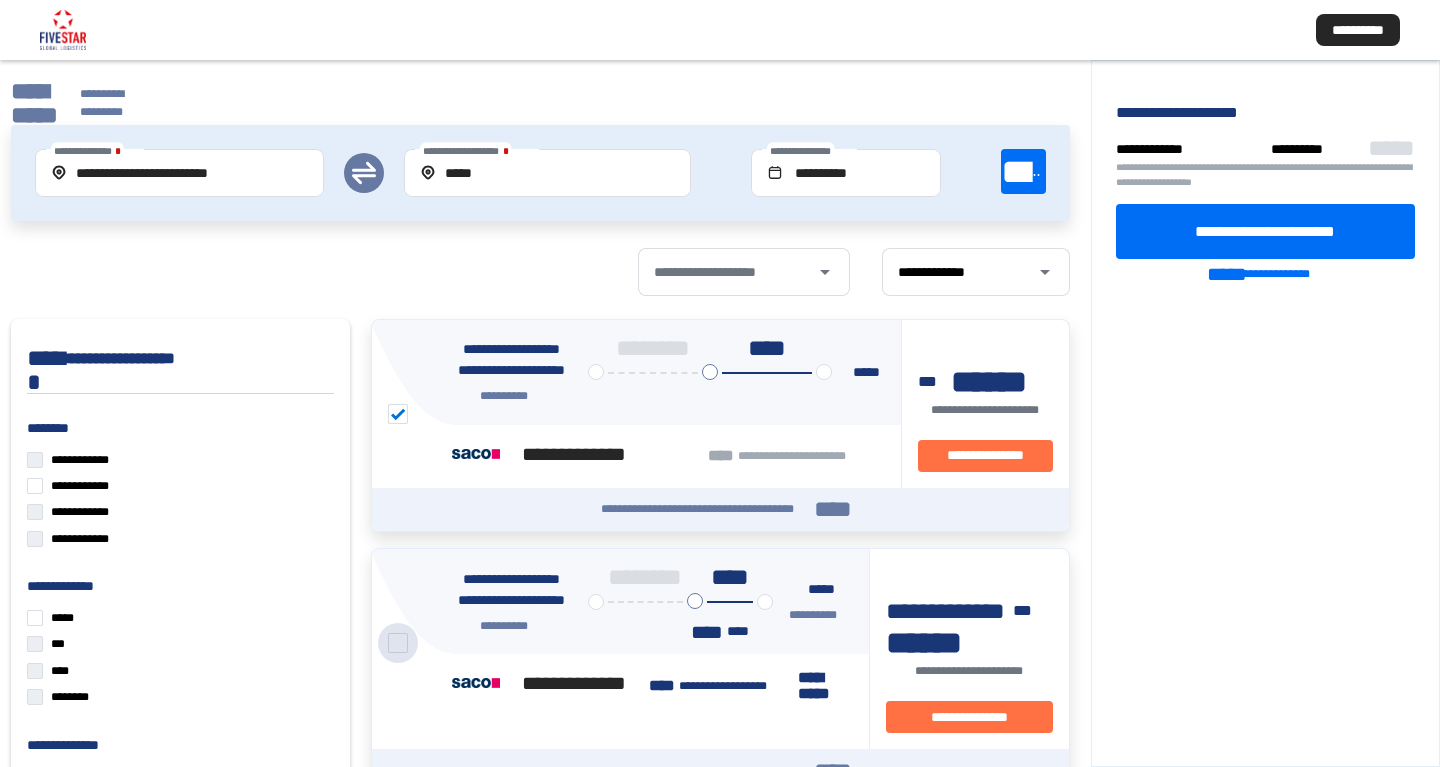 click at bounding box center [398, 643] 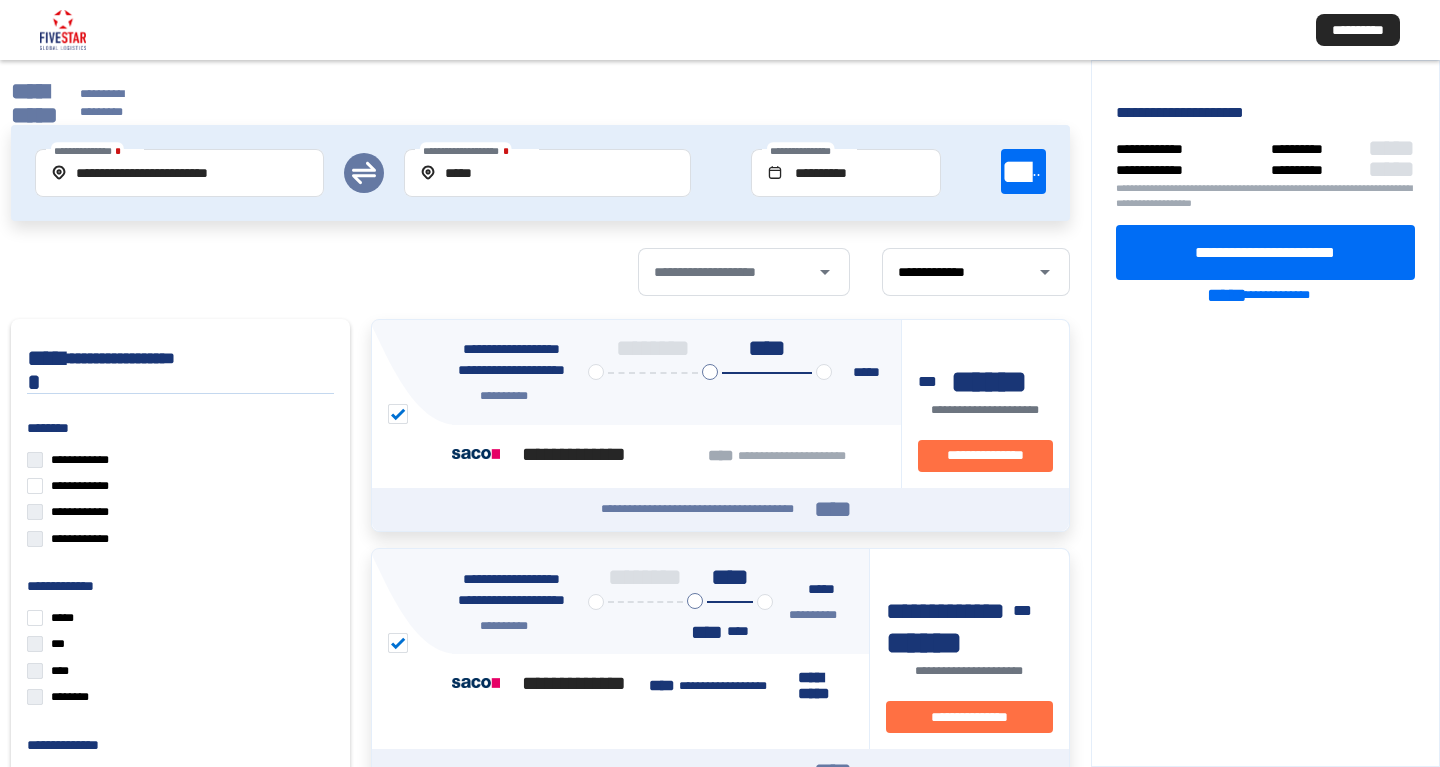 click at bounding box center [398, 414] 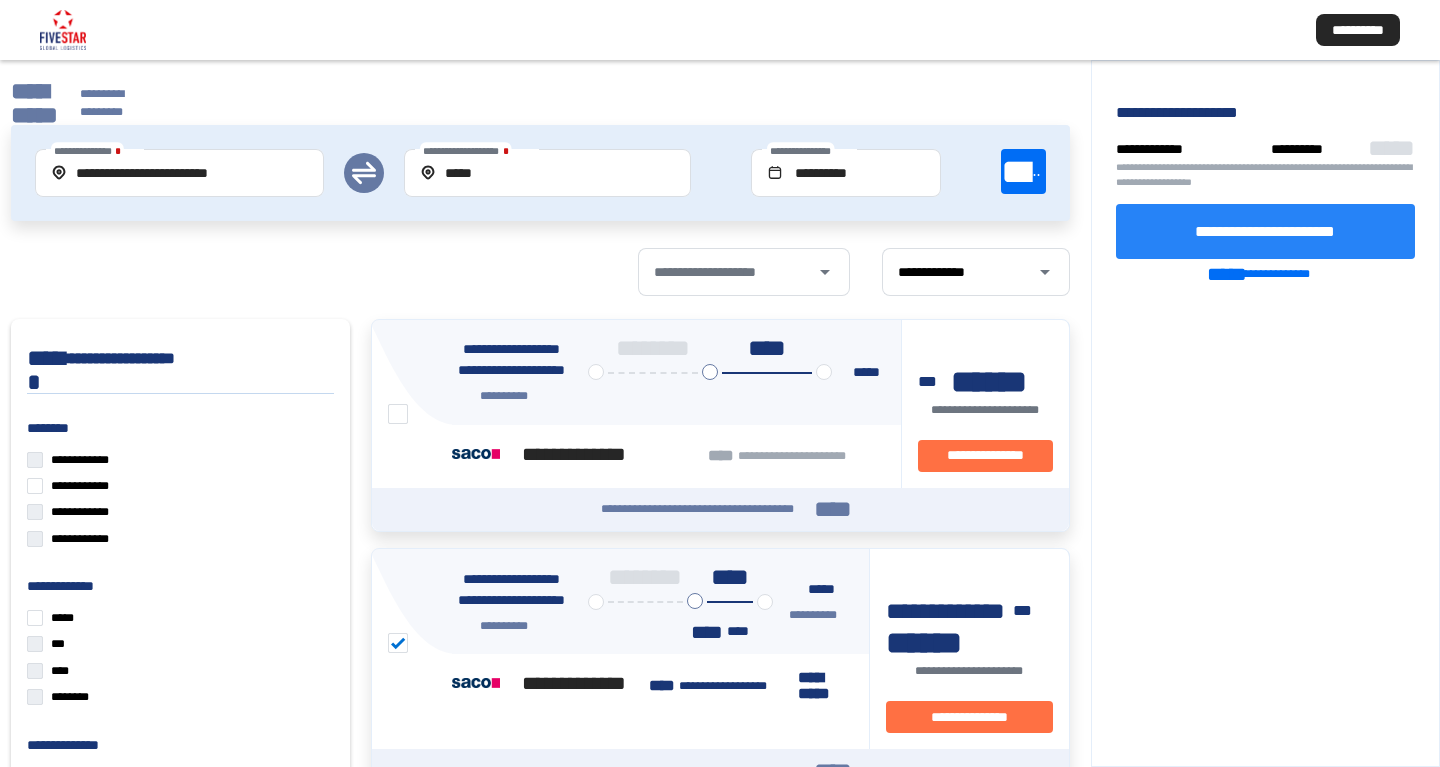 click on "**********" 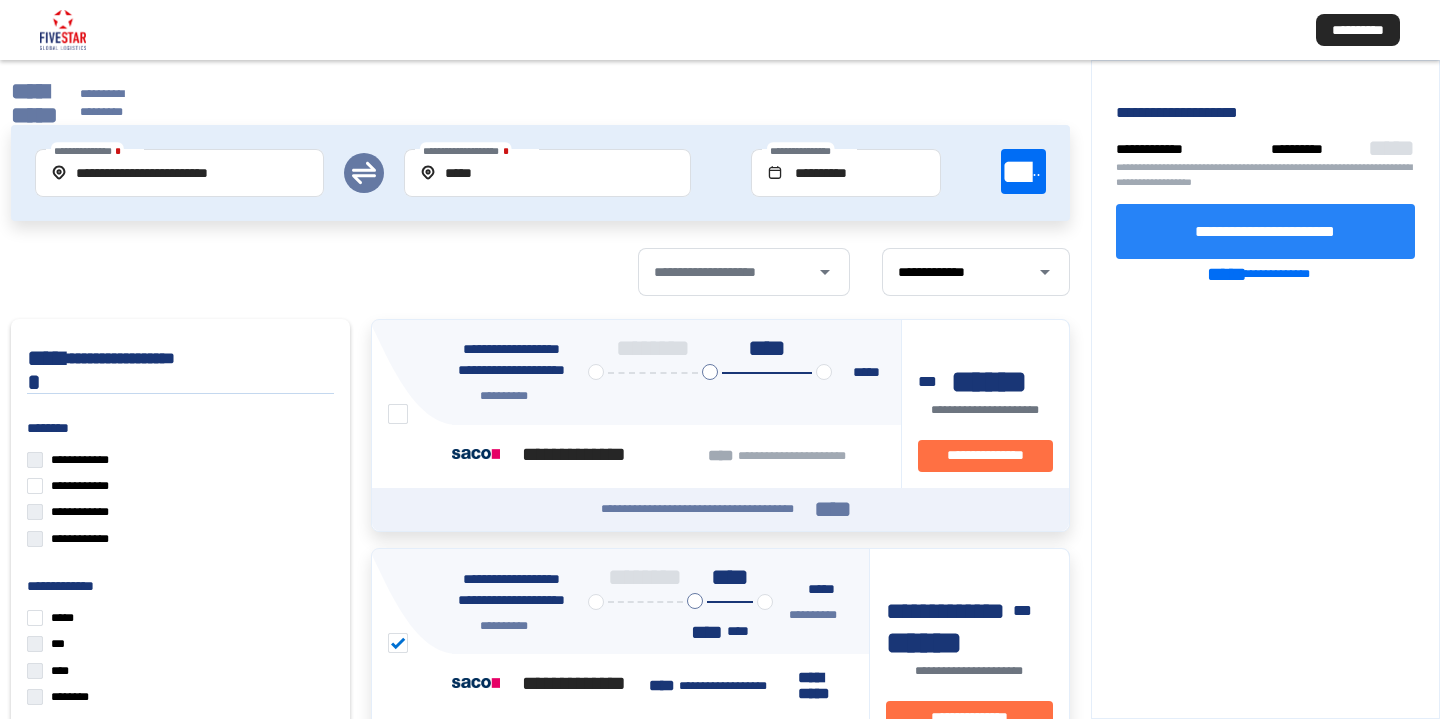 click on "**********" 